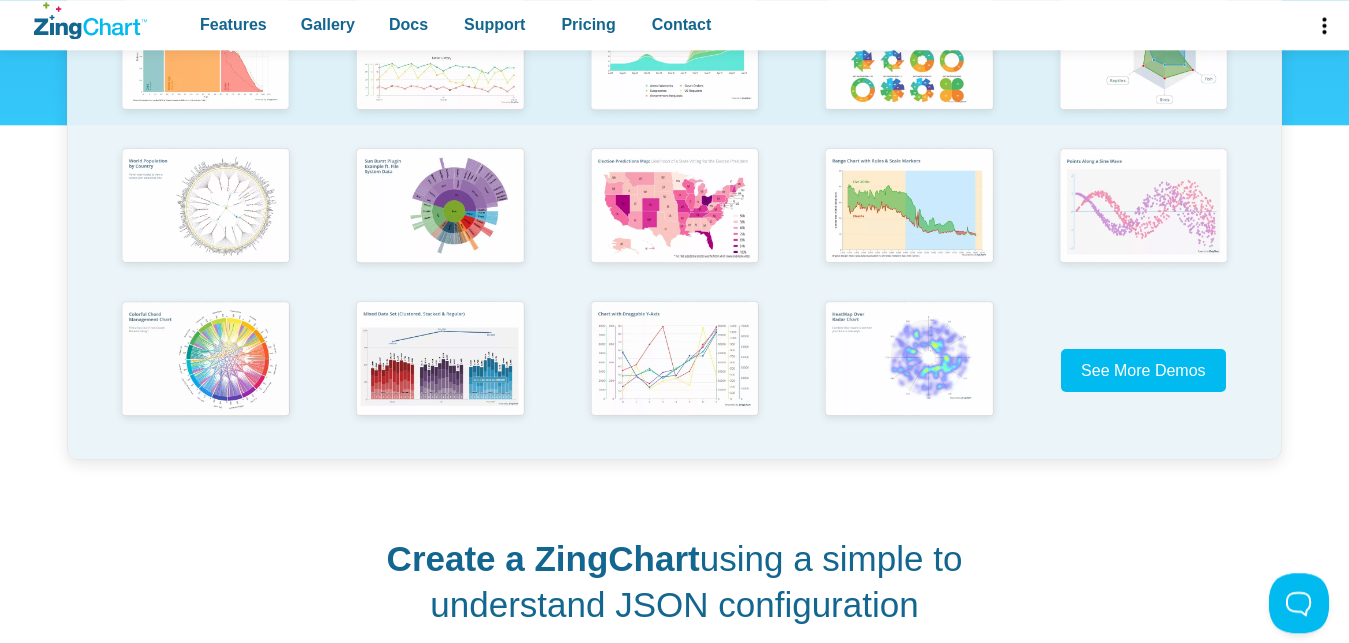 scroll, scrollTop: 510, scrollLeft: 0, axis: vertical 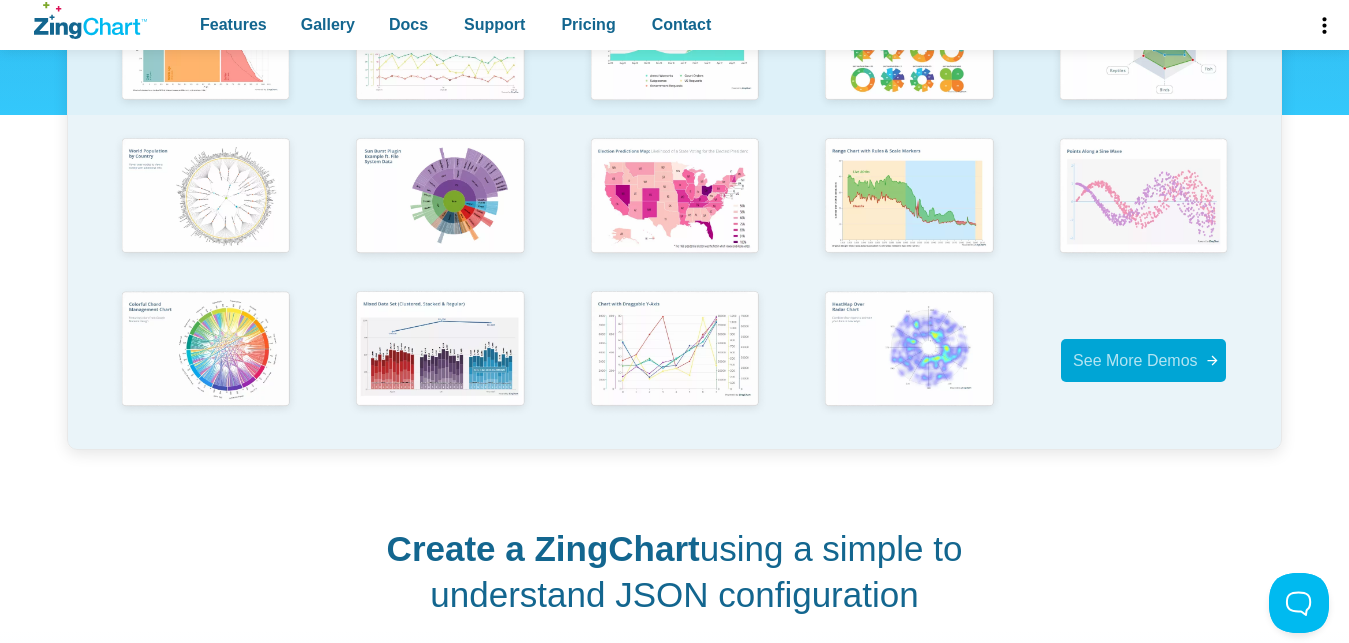 click on "See More Demos" at bounding box center [1135, 360] 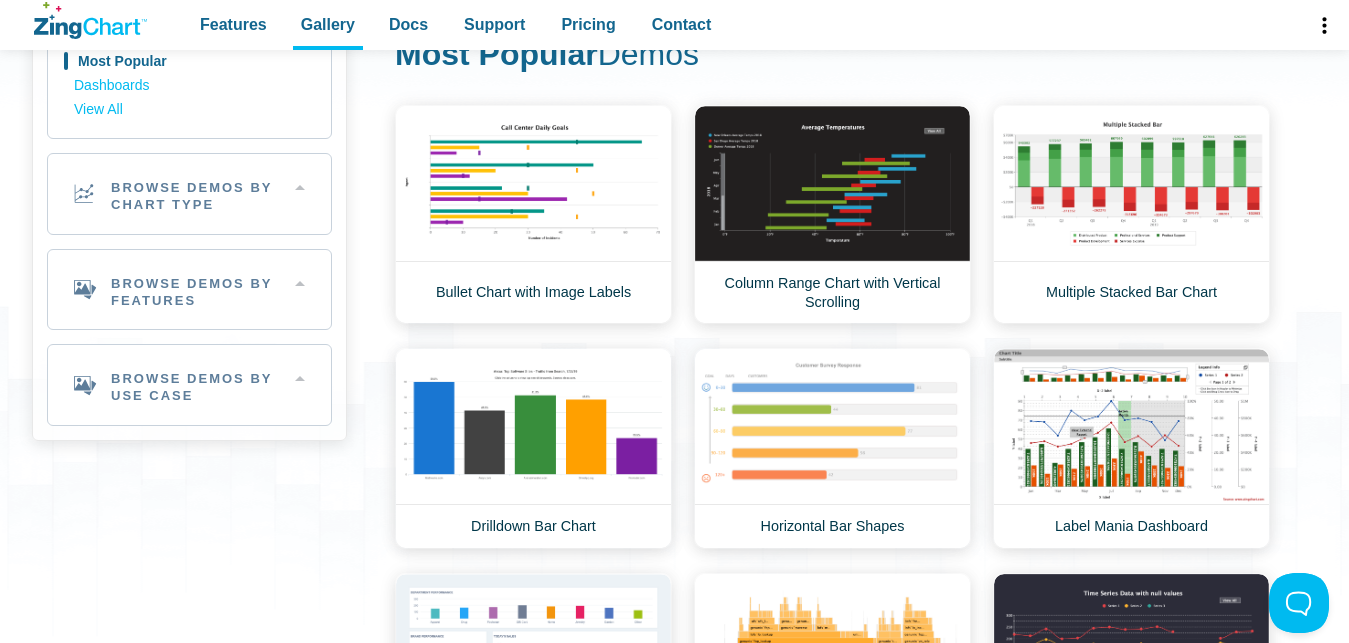 scroll, scrollTop: 0, scrollLeft: 0, axis: both 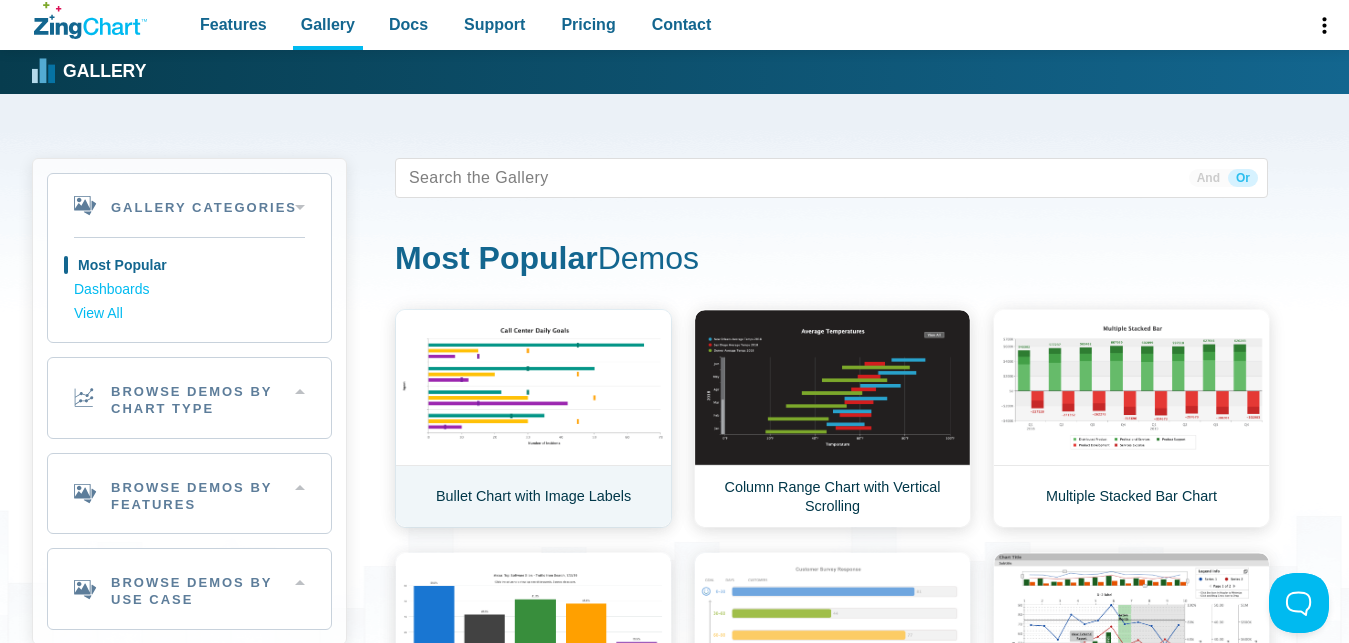 click on "Bullet Chart with Image Labels" at bounding box center [533, 418] 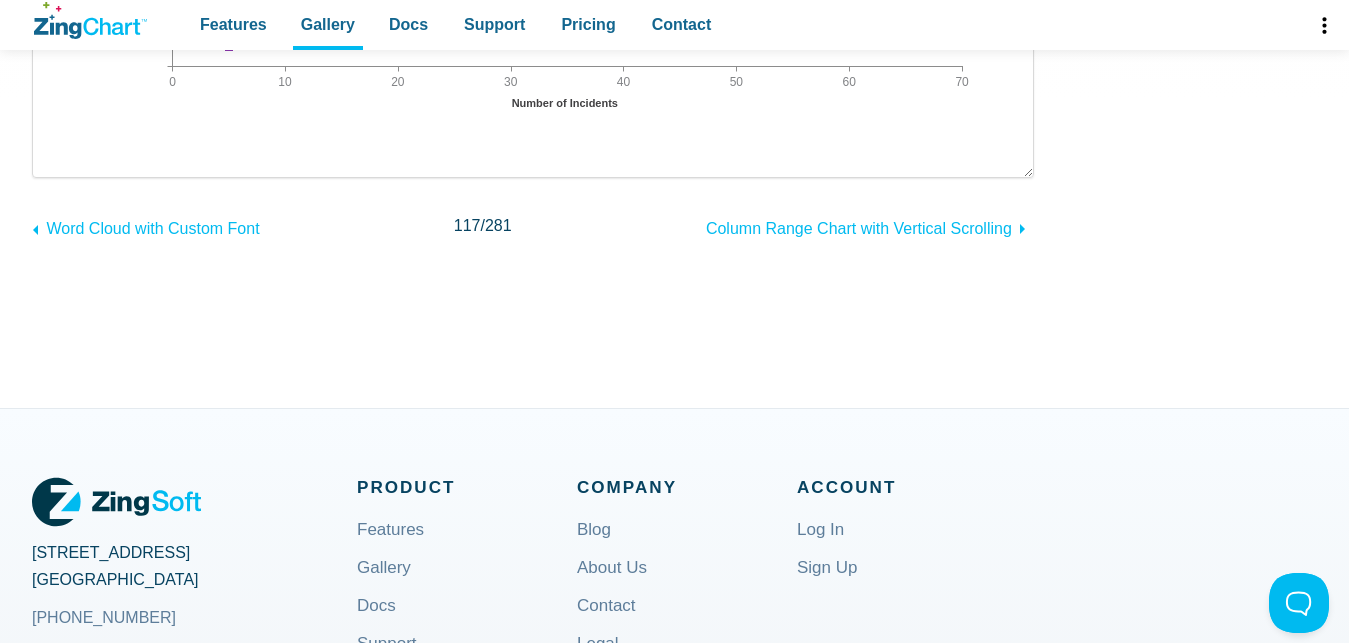 scroll, scrollTop: 612, scrollLeft: 0, axis: vertical 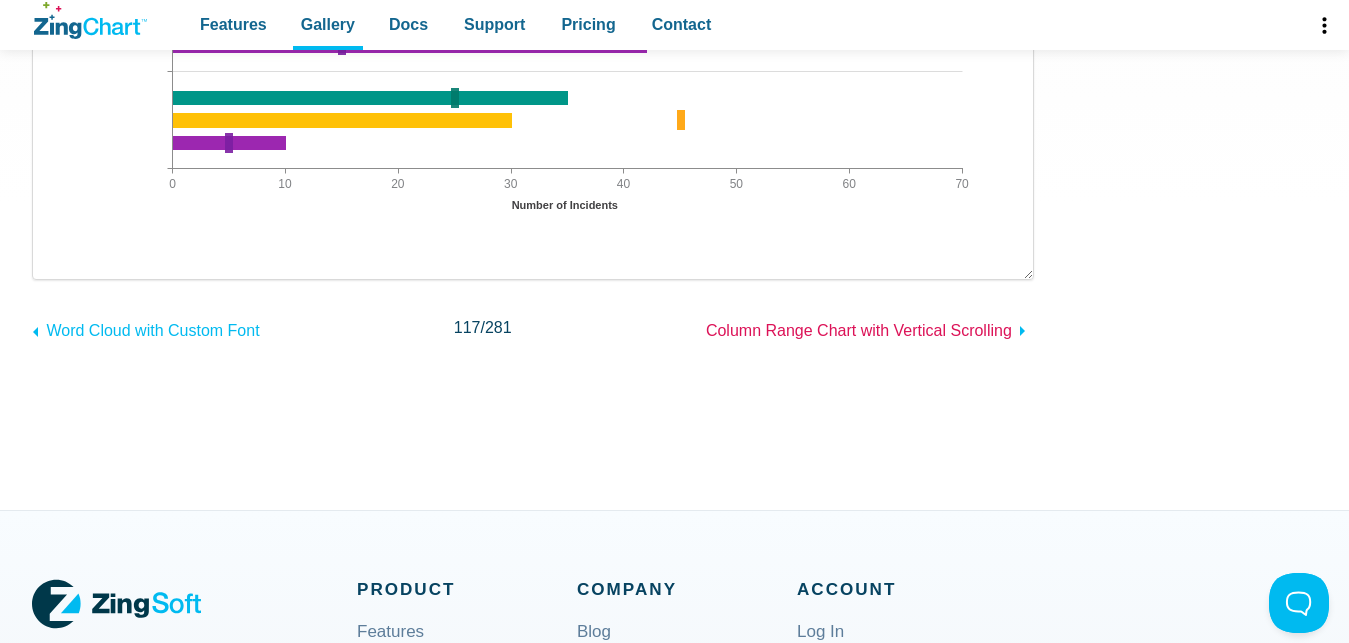 click on "Column Range Chart with Vertical Scrolling" at bounding box center [859, 330] 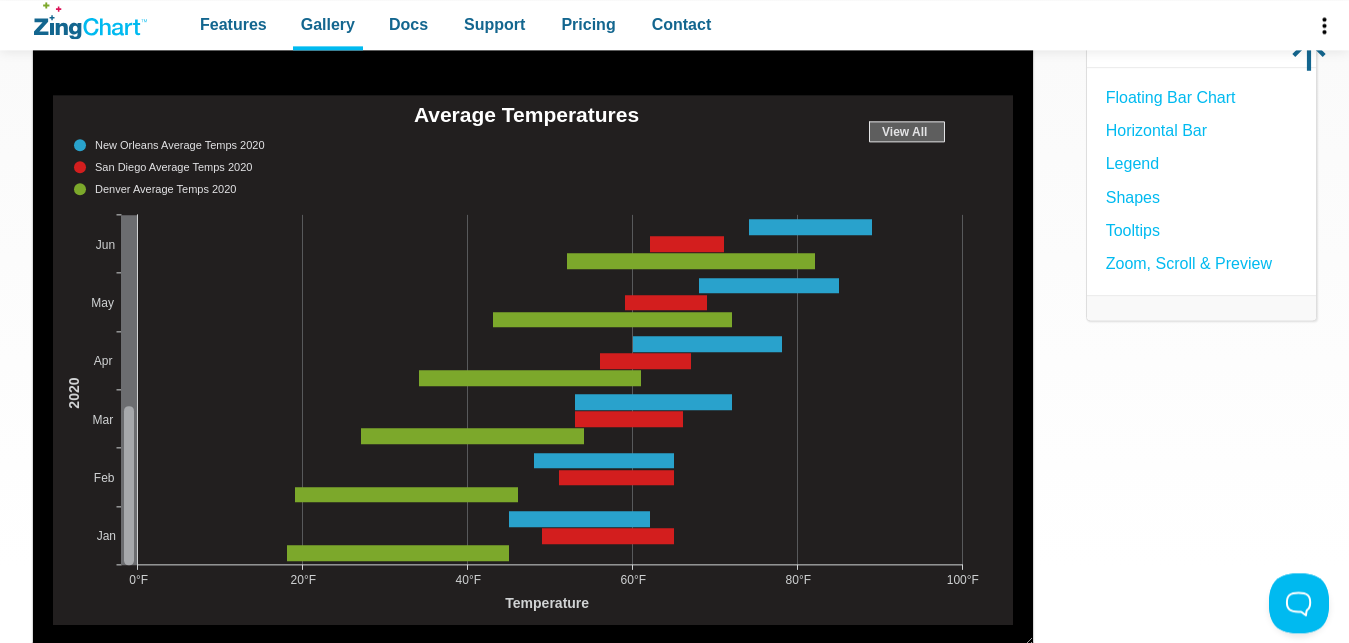 scroll, scrollTop: 248, scrollLeft: 0, axis: vertical 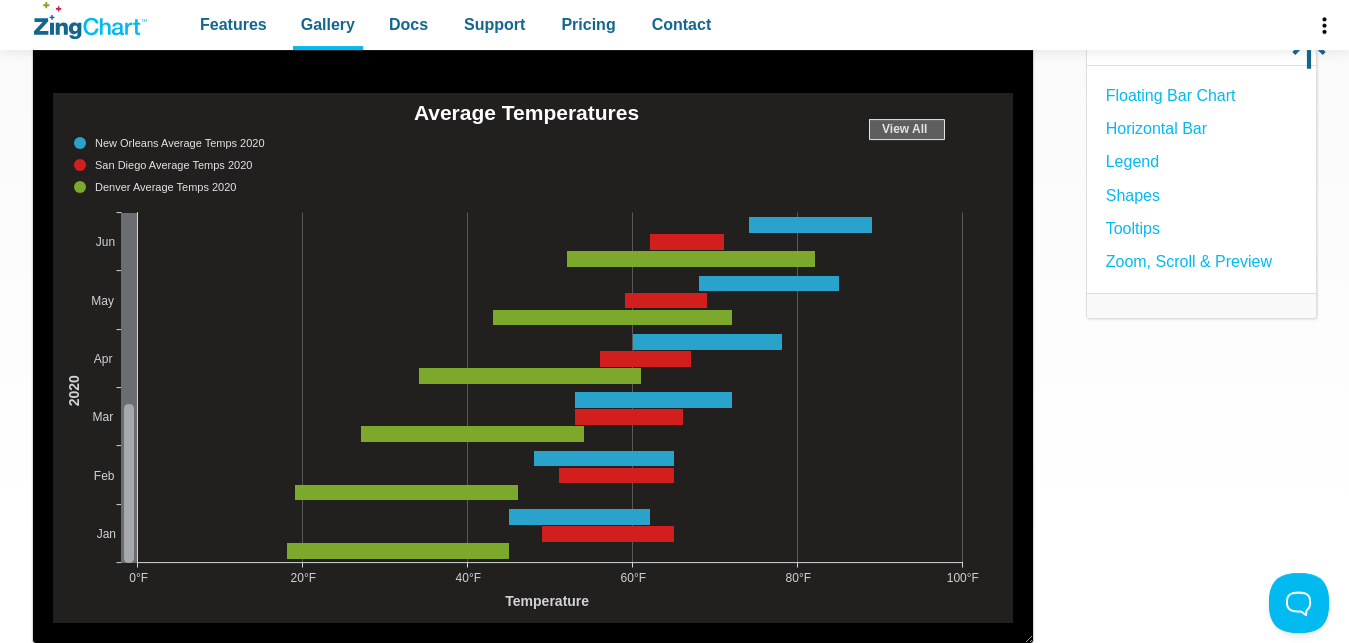 click at bounding box center [53, 623] 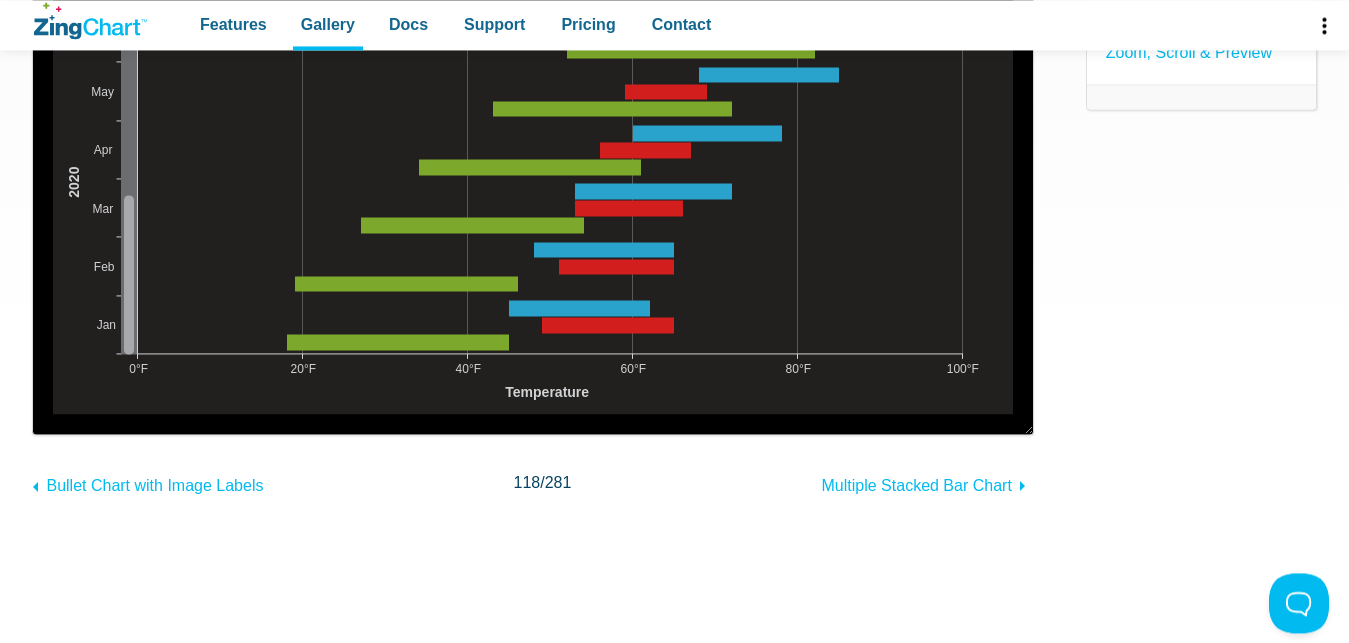scroll, scrollTop: 0, scrollLeft: 0, axis: both 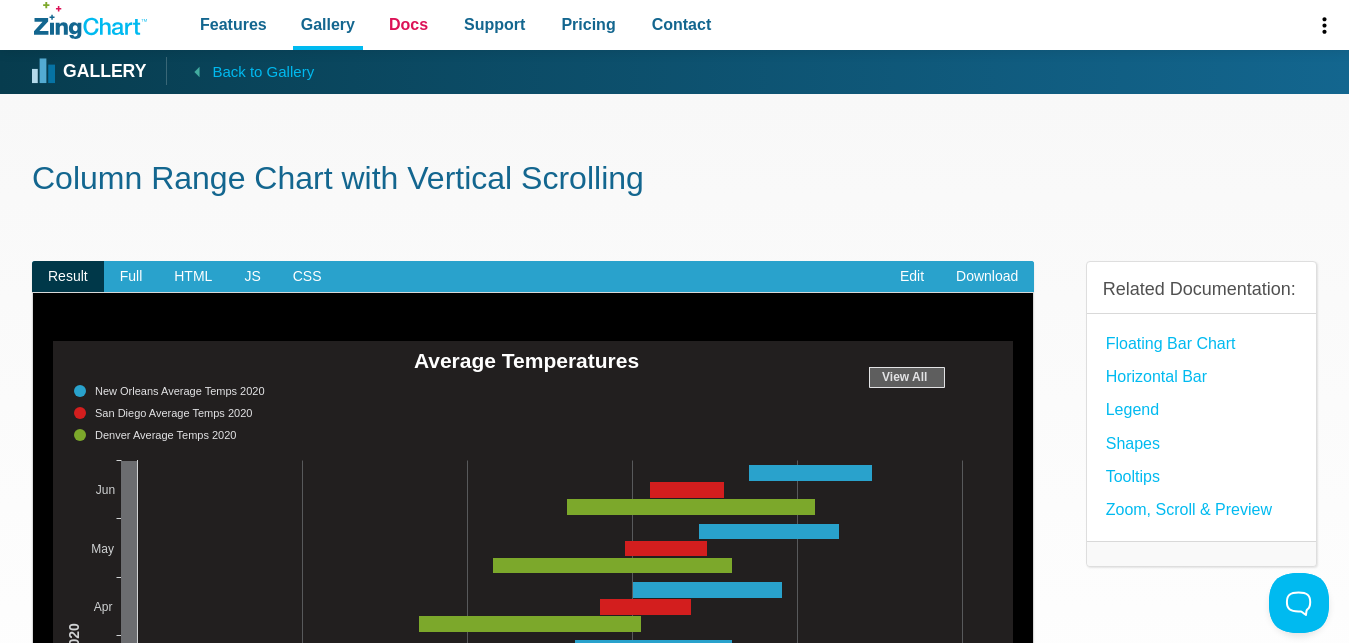 click on "Docs" at bounding box center (408, 24) 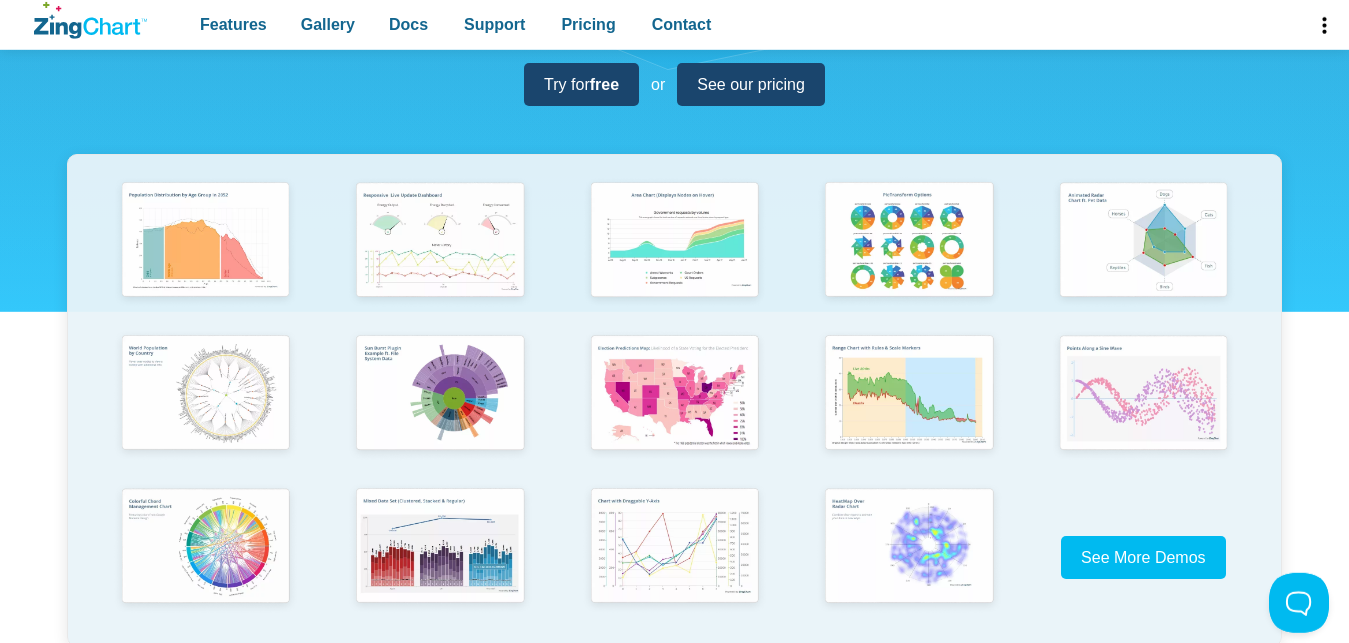 scroll, scrollTop: 408, scrollLeft: 0, axis: vertical 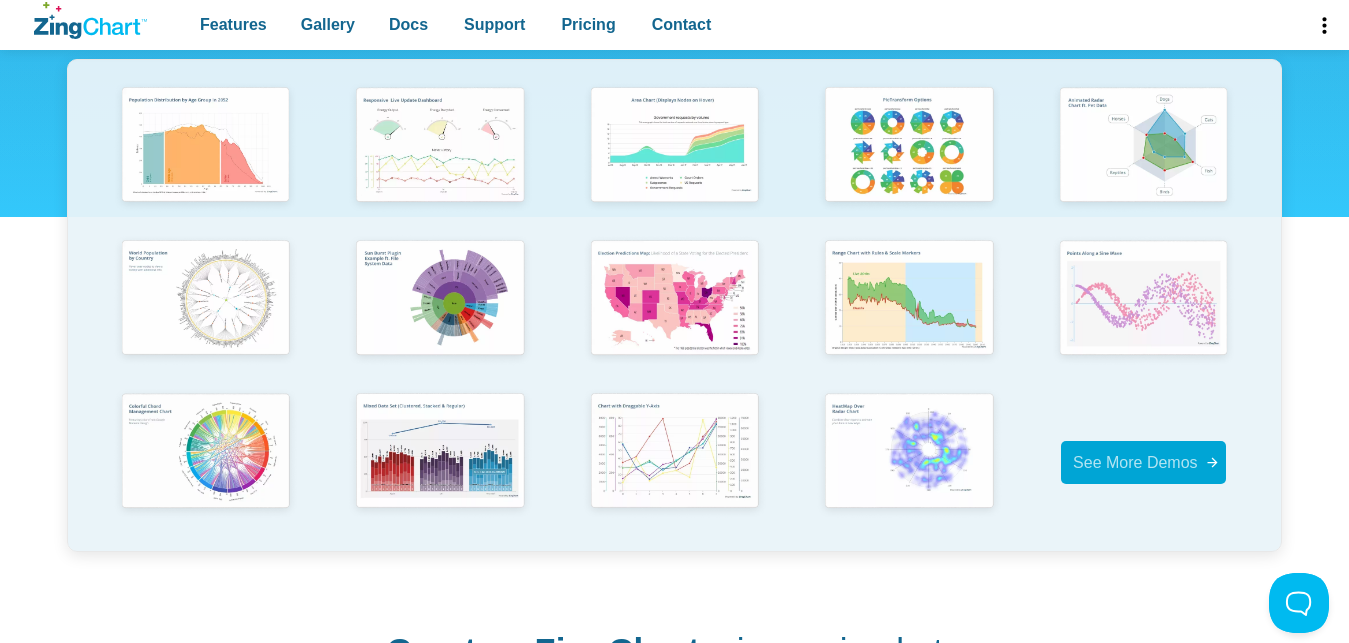 click on "See More Demos" at bounding box center [1135, 462] 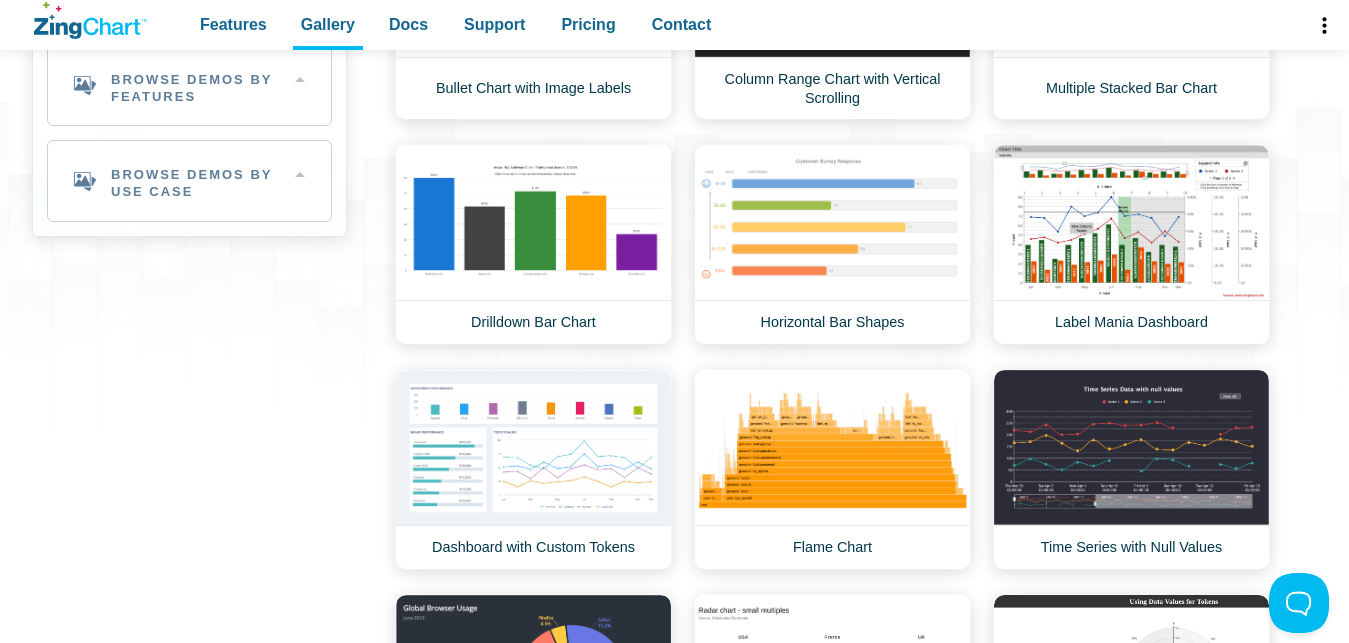scroll, scrollTop: 0, scrollLeft: 0, axis: both 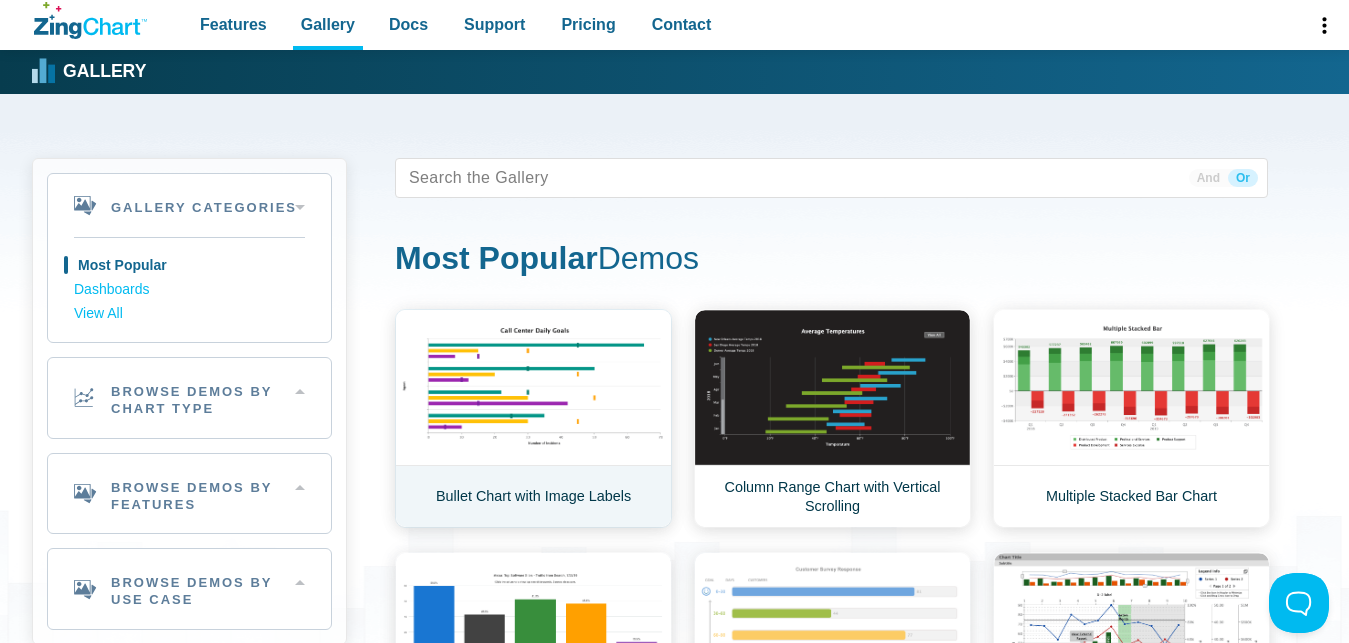 click on "Bullet Chart with Image Labels" at bounding box center (533, 418) 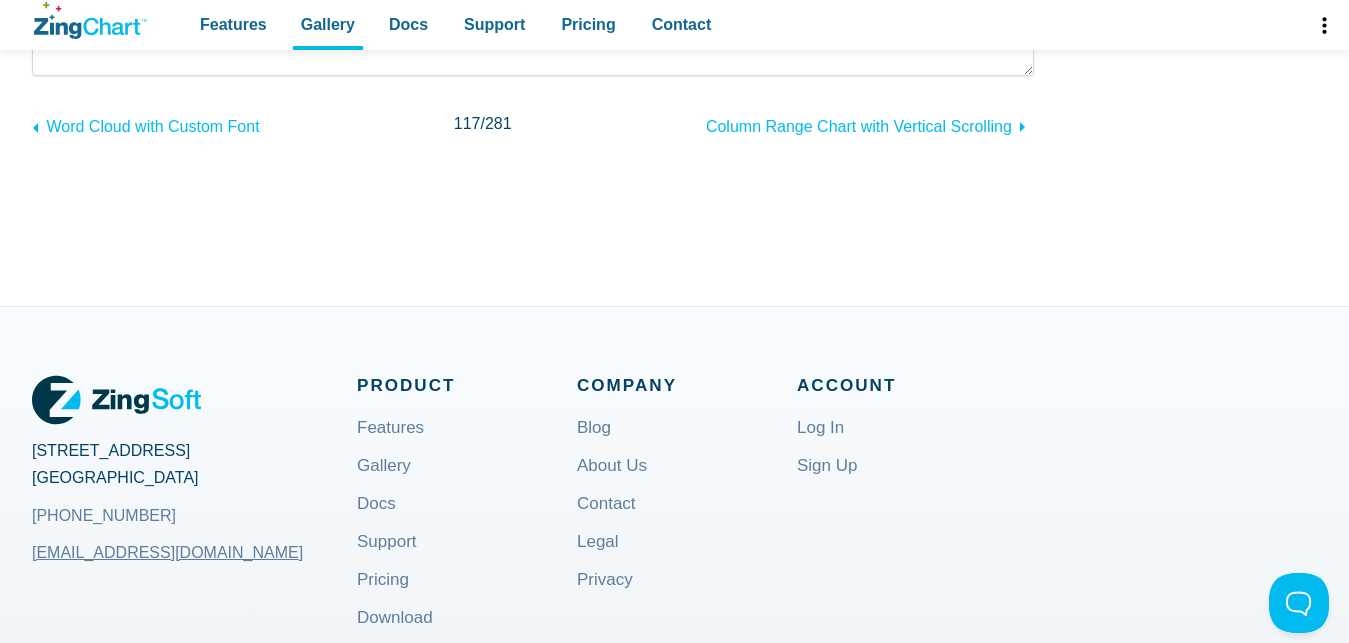 scroll, scrollTop: 510, scrollLeft: 0, axis: vertical 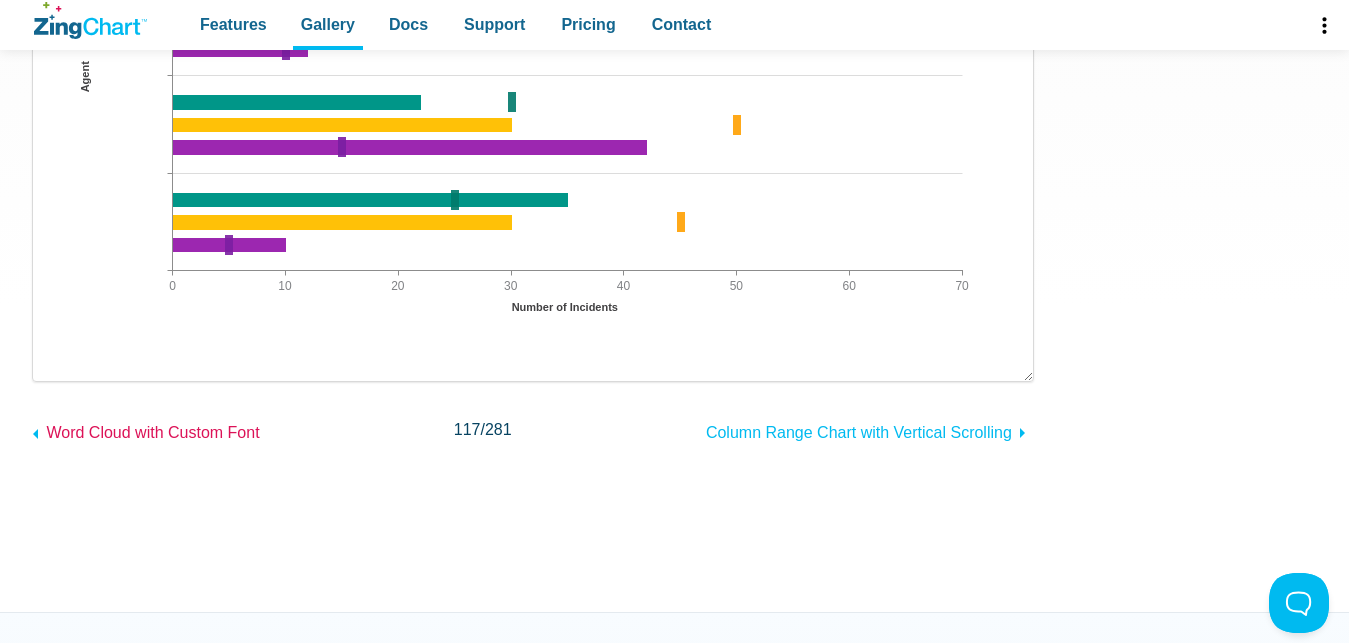 click on "Word Cloud with Custom Font" at bounding box center (152, 432) 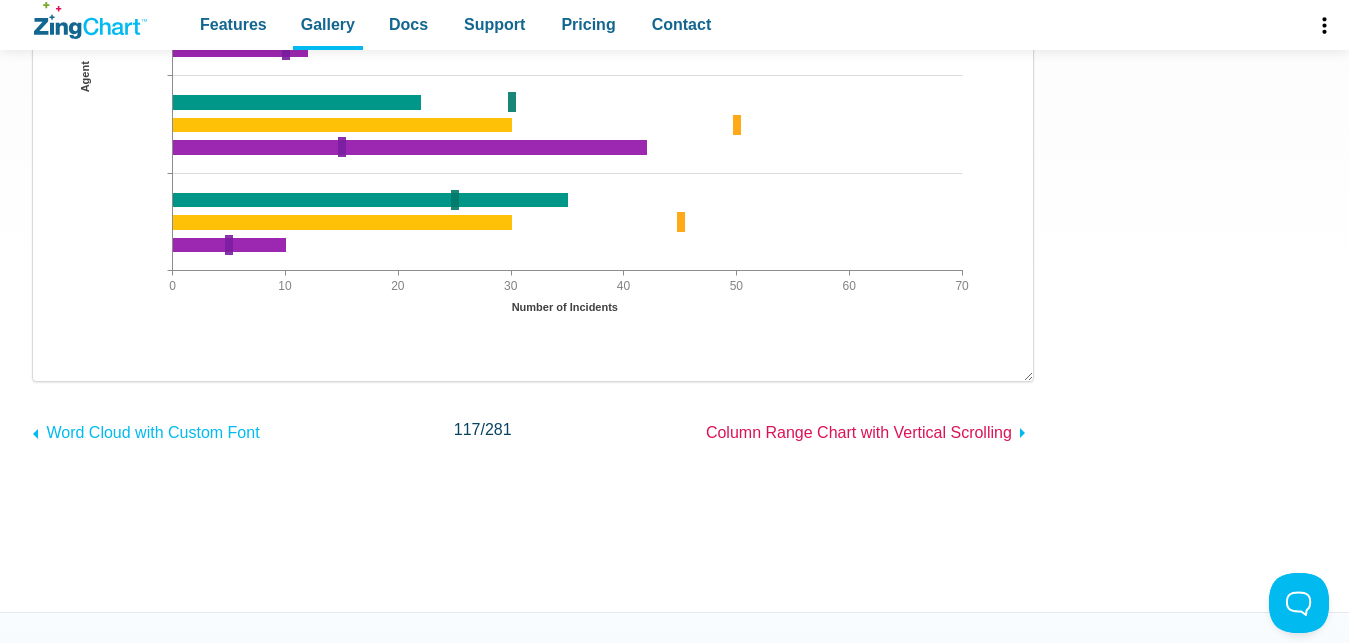 click on "Column Range Chart with Vertical Scrolling" at bounding box center [859, 432] 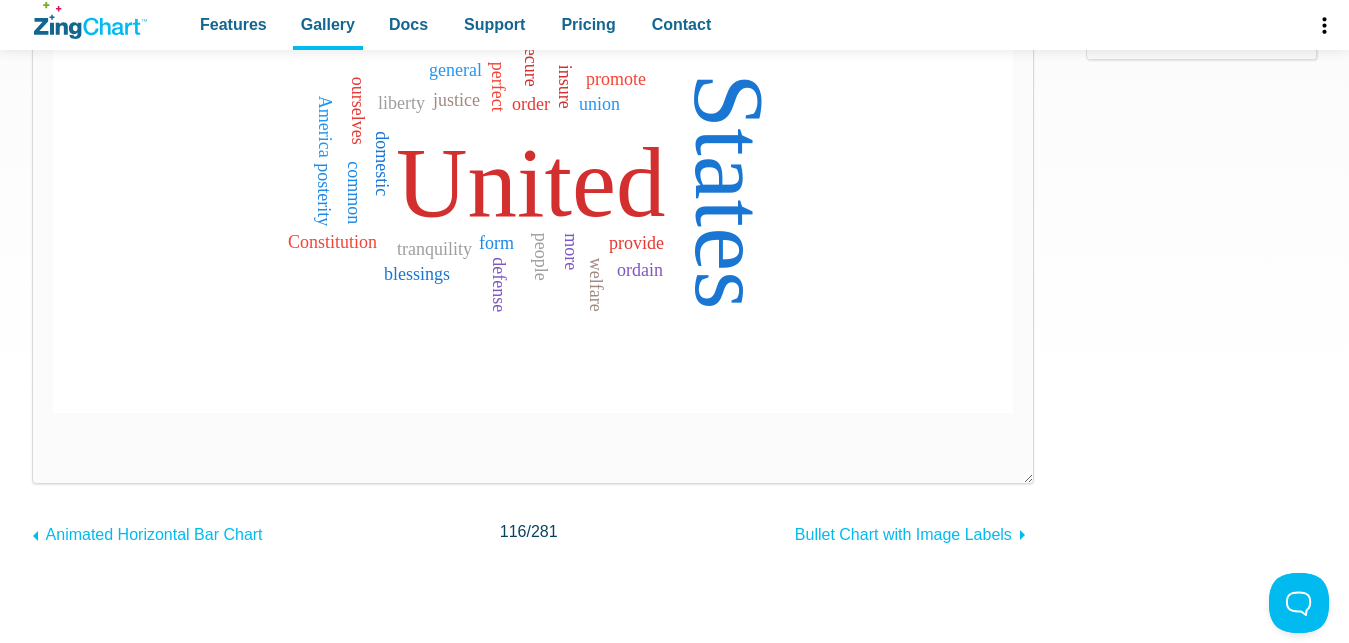 scroll, scrollTop: 0, scrollLeft: 0, axis: both 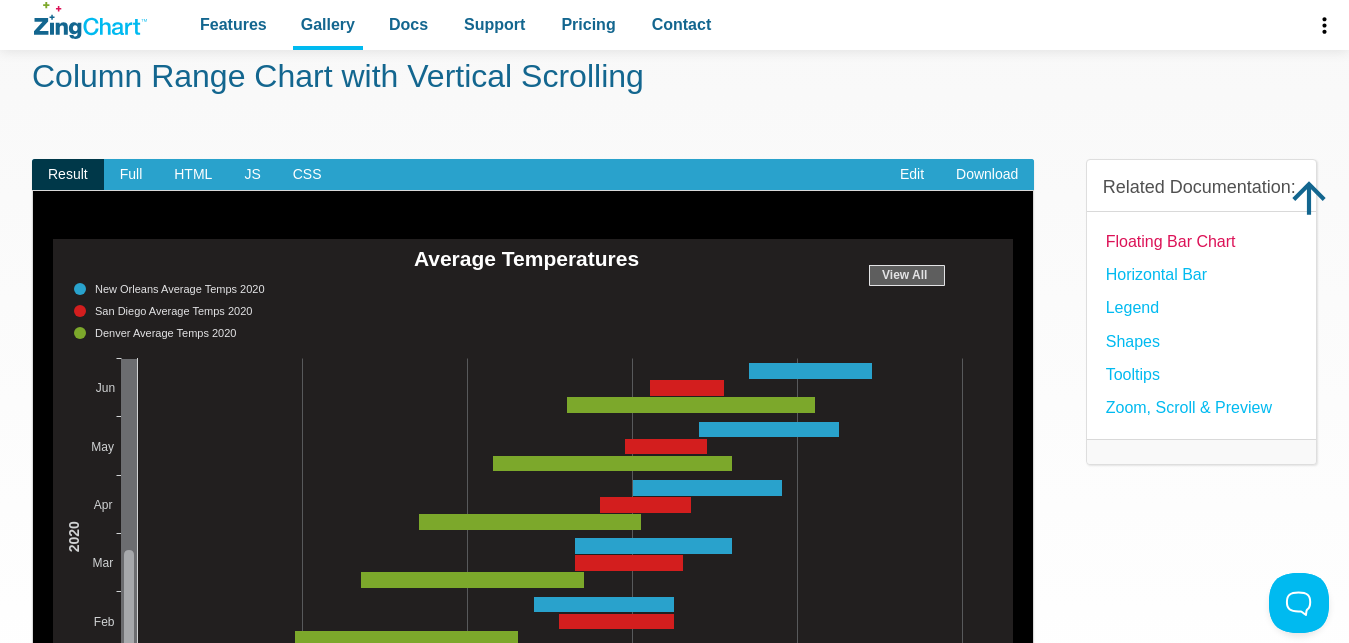click on "Floating Bar Chart" at bounding box center (1171, 241) 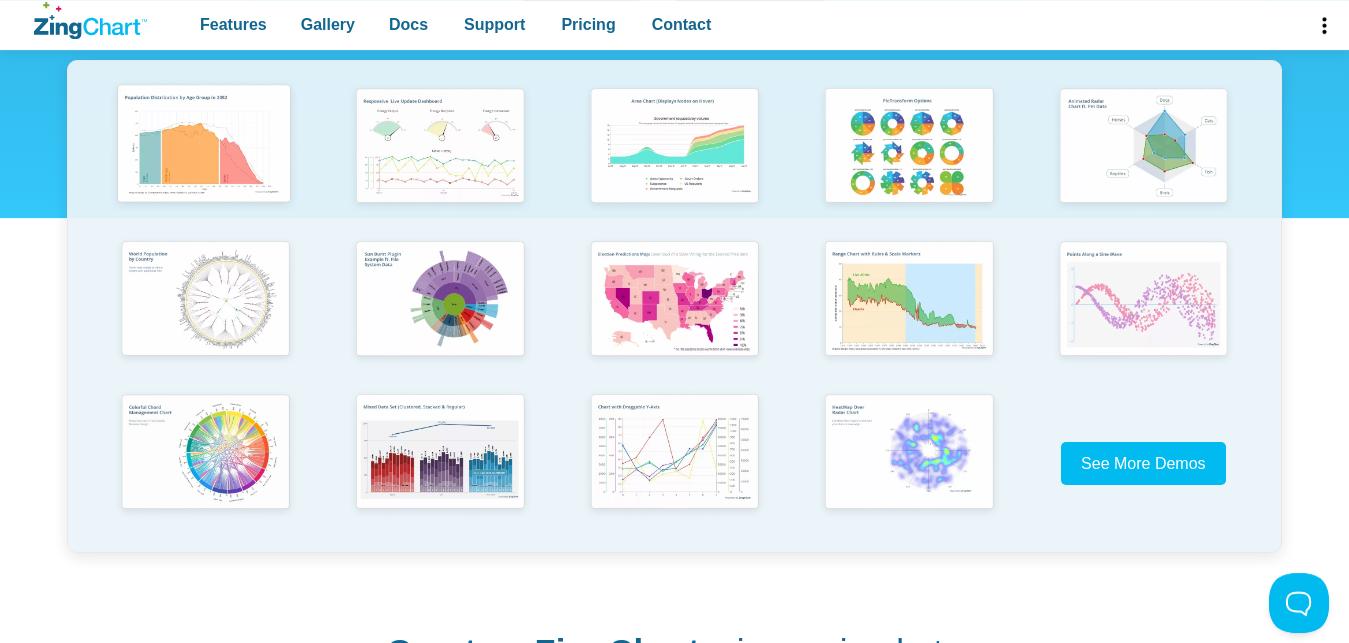 scroll, scrollTop: 408, scrollLeft: 0, axis: vertical 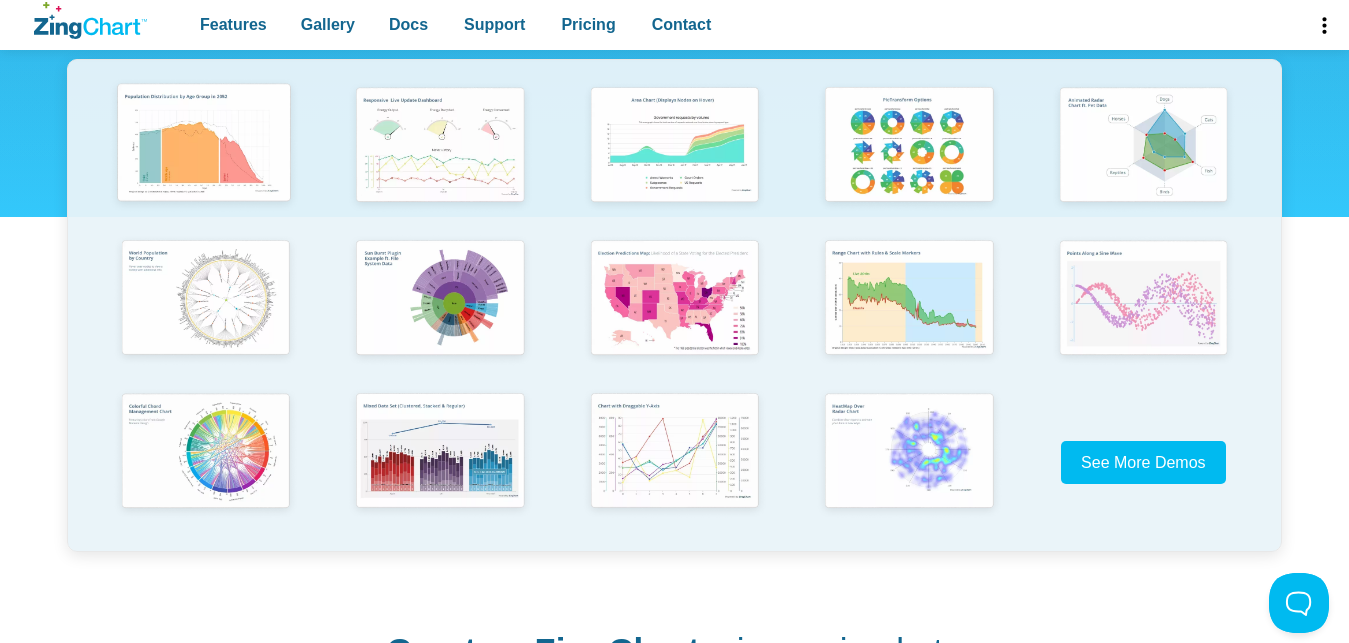 click at bounding box center (203, 145) 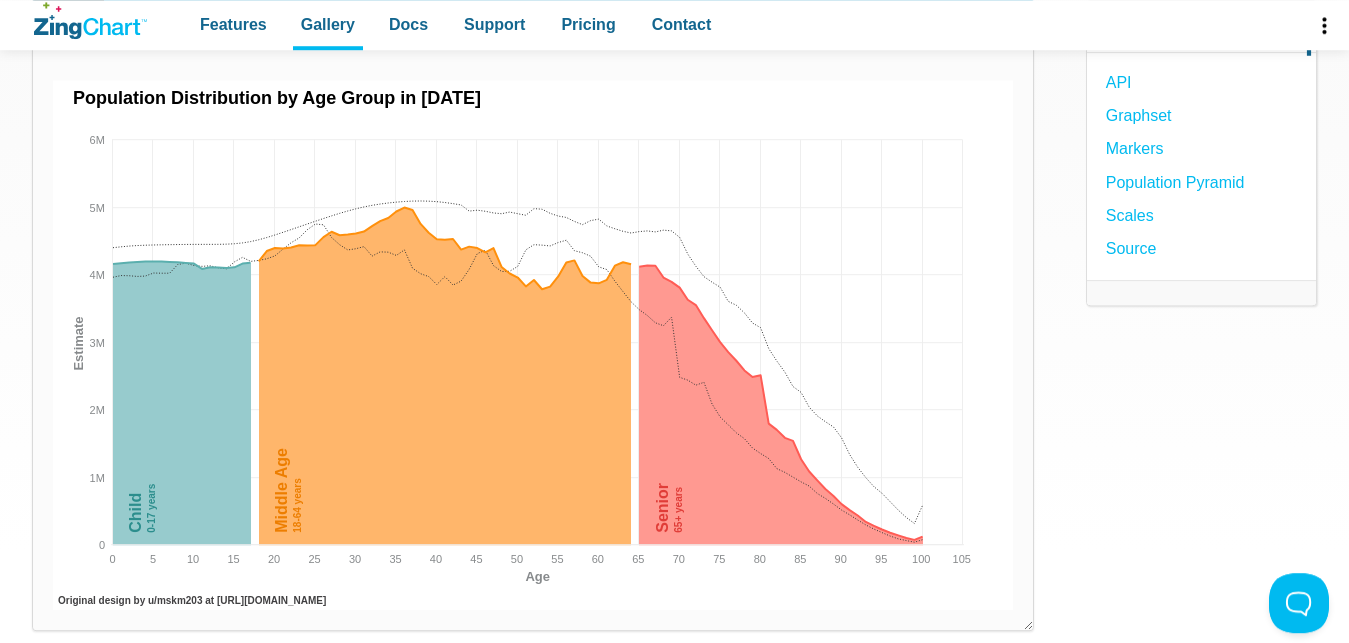 scroll, scrollTop: 204, scrollLeft: 0, axis: vertical 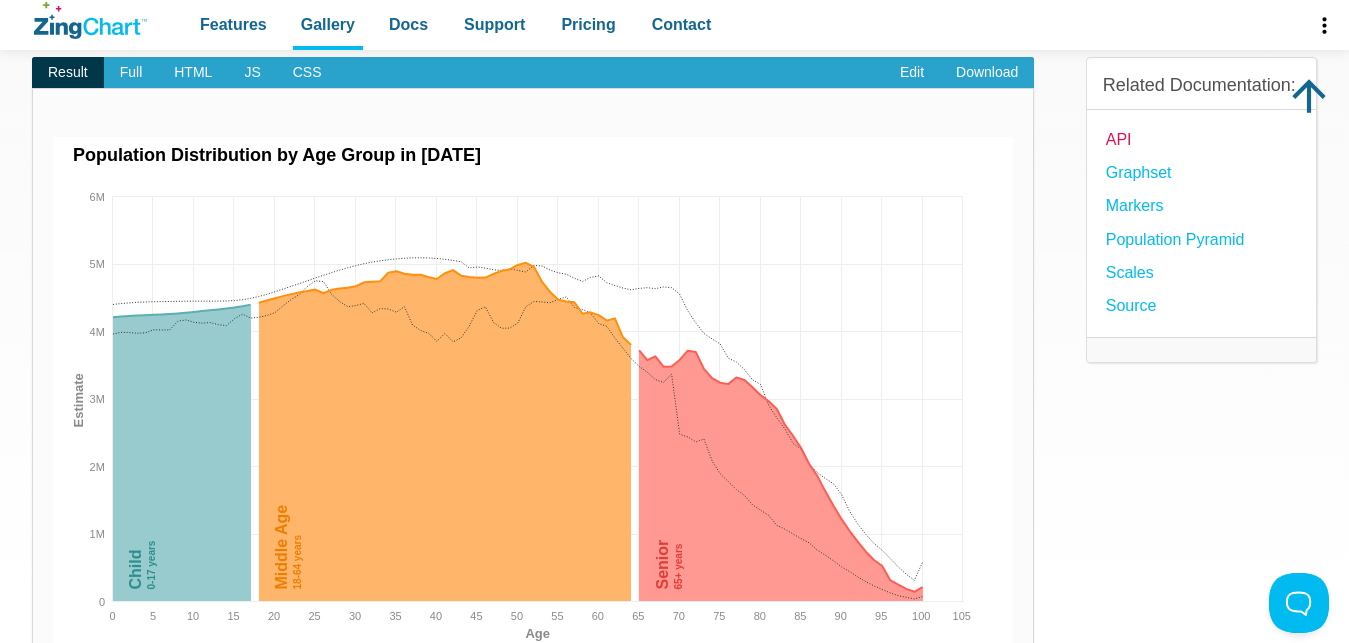 click on "API" at bounding box center (1119, 139) 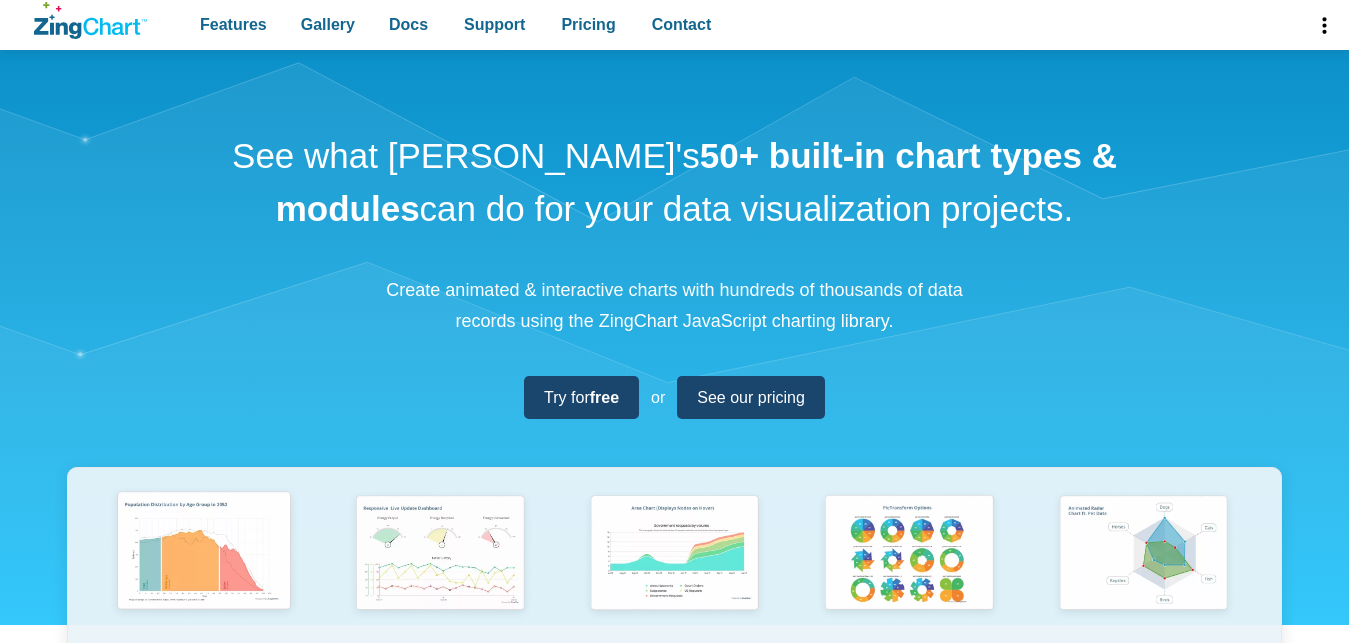 scroll, scrollTop: 408, scrollLeft: 0, axis: vertical 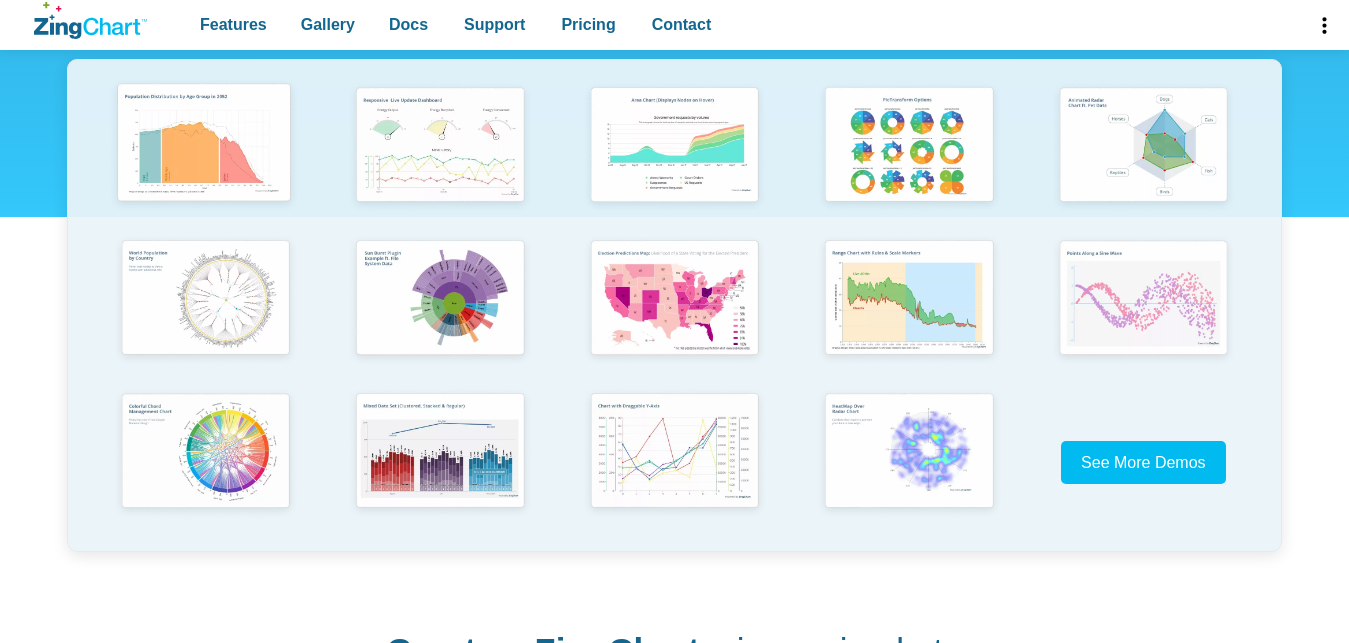 click at bounding box center (203, 145) 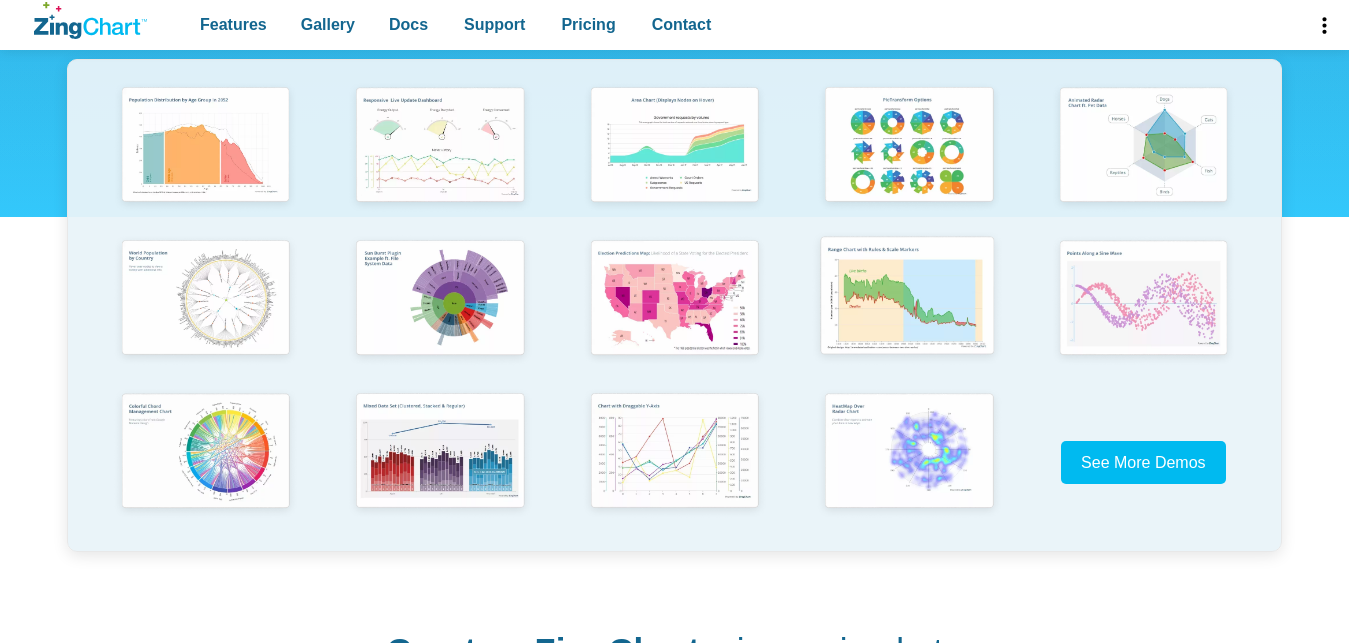 scroll, scrollTop: 408, scrollLeft: 0, axis: vertical 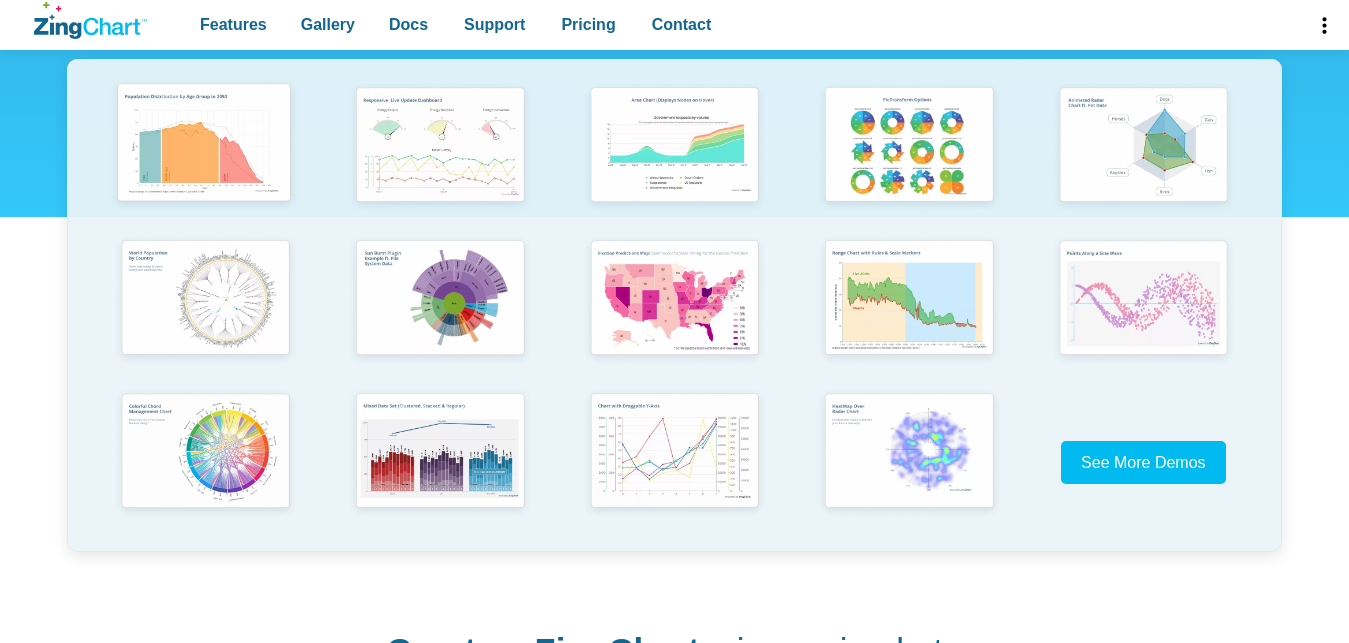 click at bounding box center [203, 145] 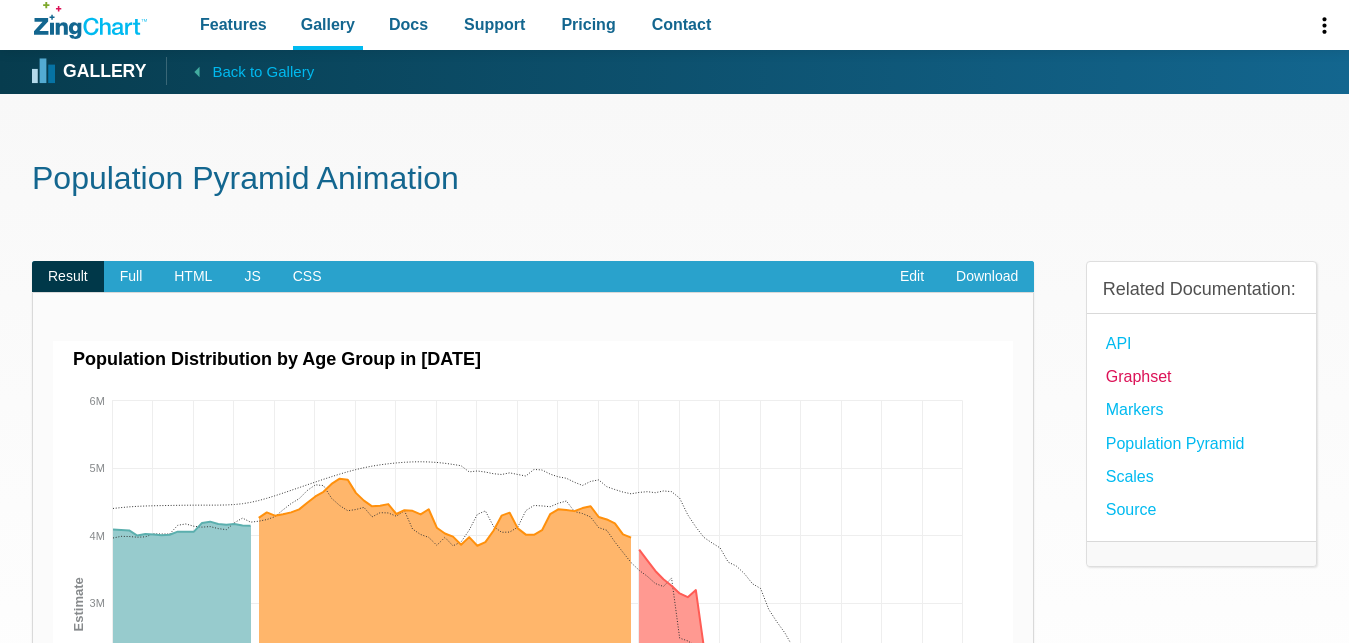 scroll, scrollTop: 0, scrollLeft: 0, axis: both 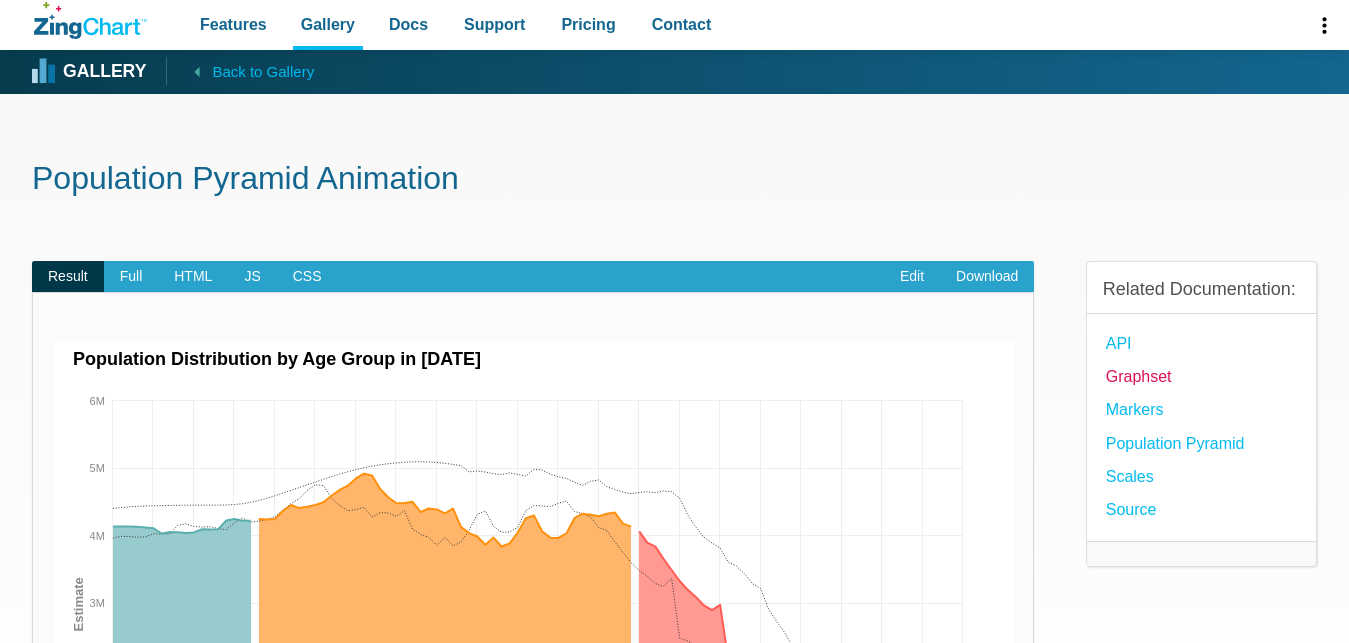 click on "Graphset" at bounding box center (1139, 376) 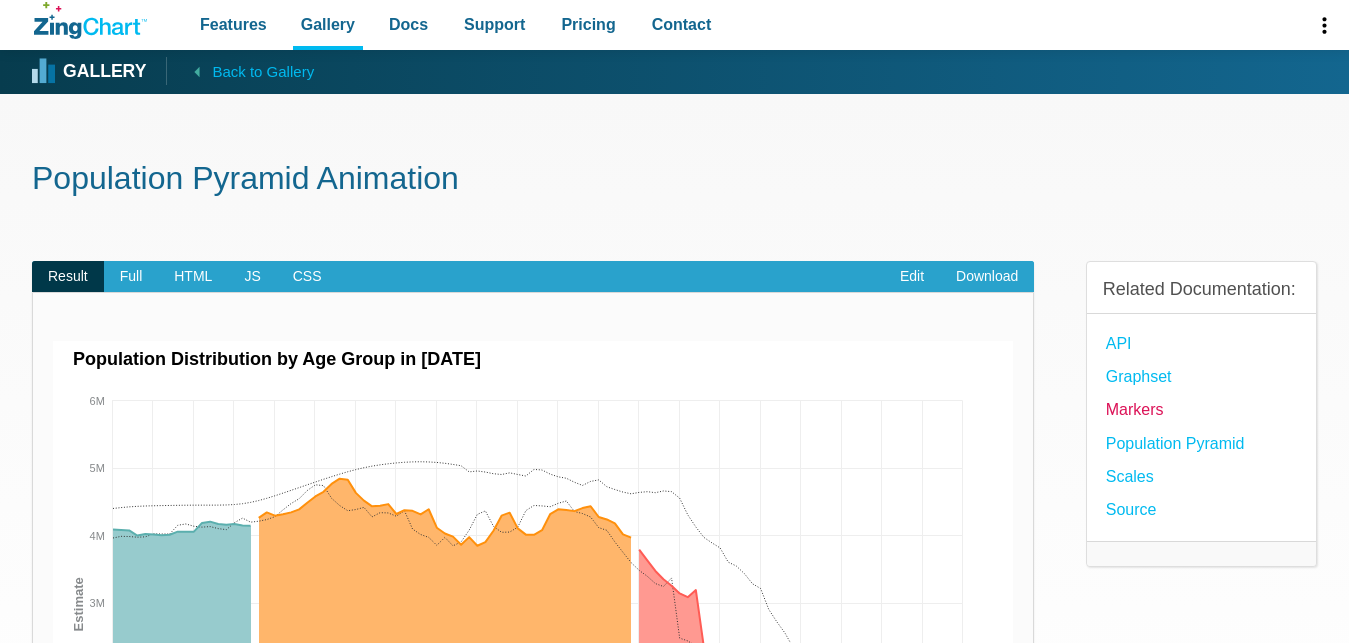 scroll, scrollTop: 0, scrollLeft: 0, axis: both 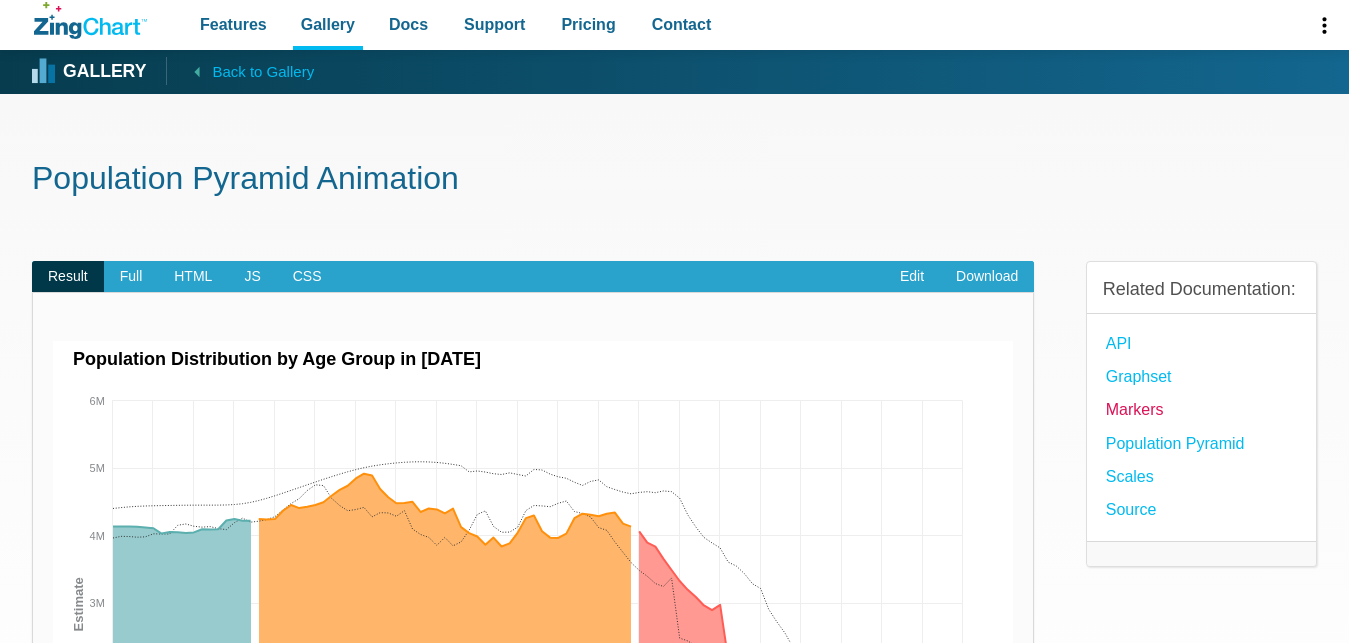 click on "Markers" at bounding box center (1135, 409) 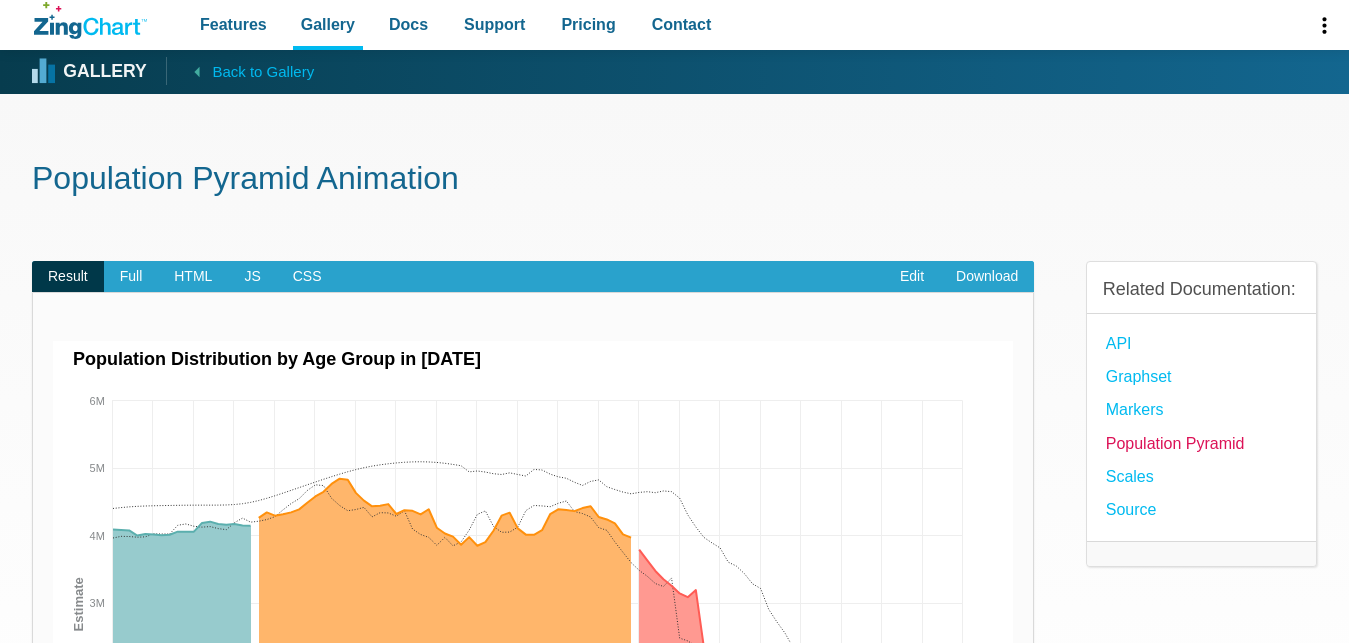 scroll, scrollTop: 0, scrollLeft: 0, axis: both 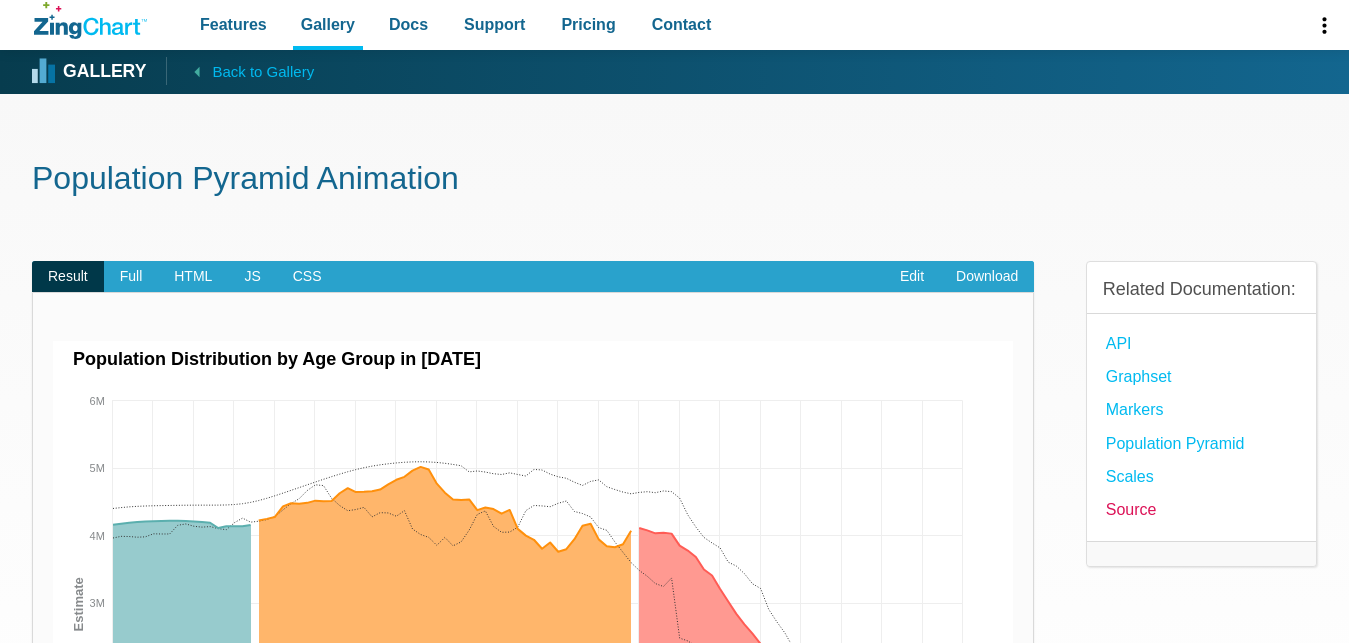 click on "source" at bounding box center (1131, 509) 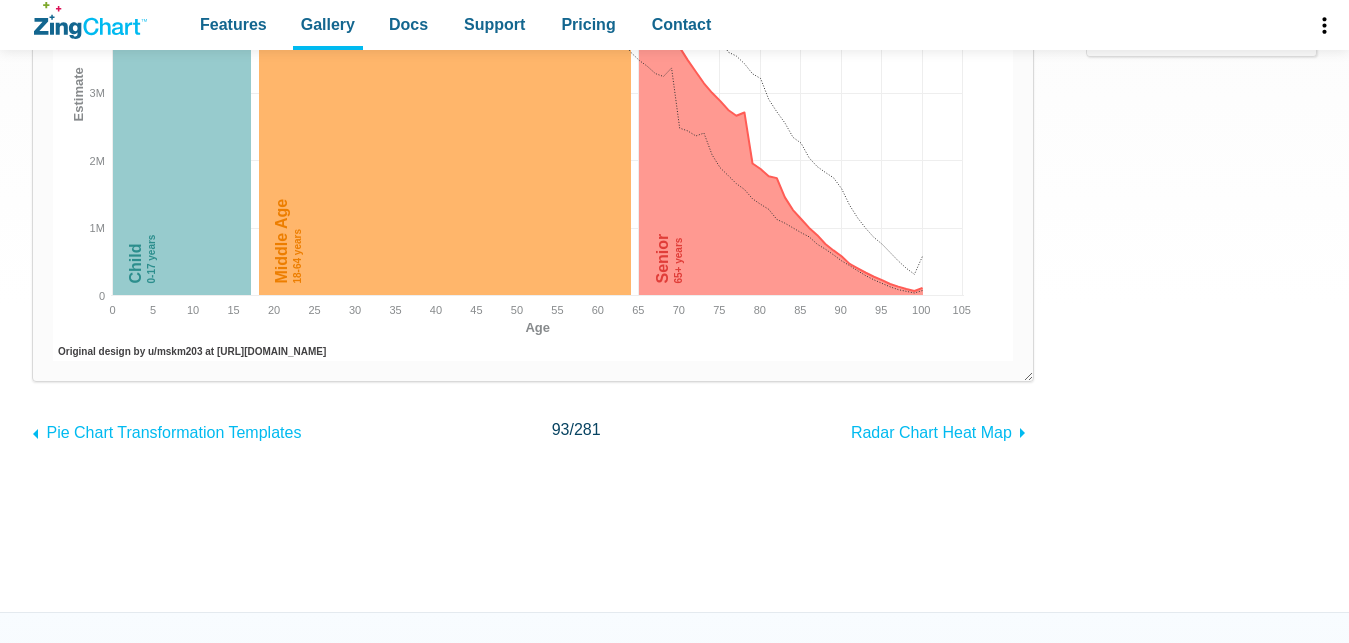scroll, scrollTop: 510, scrollLeft: 0, axis: vertical 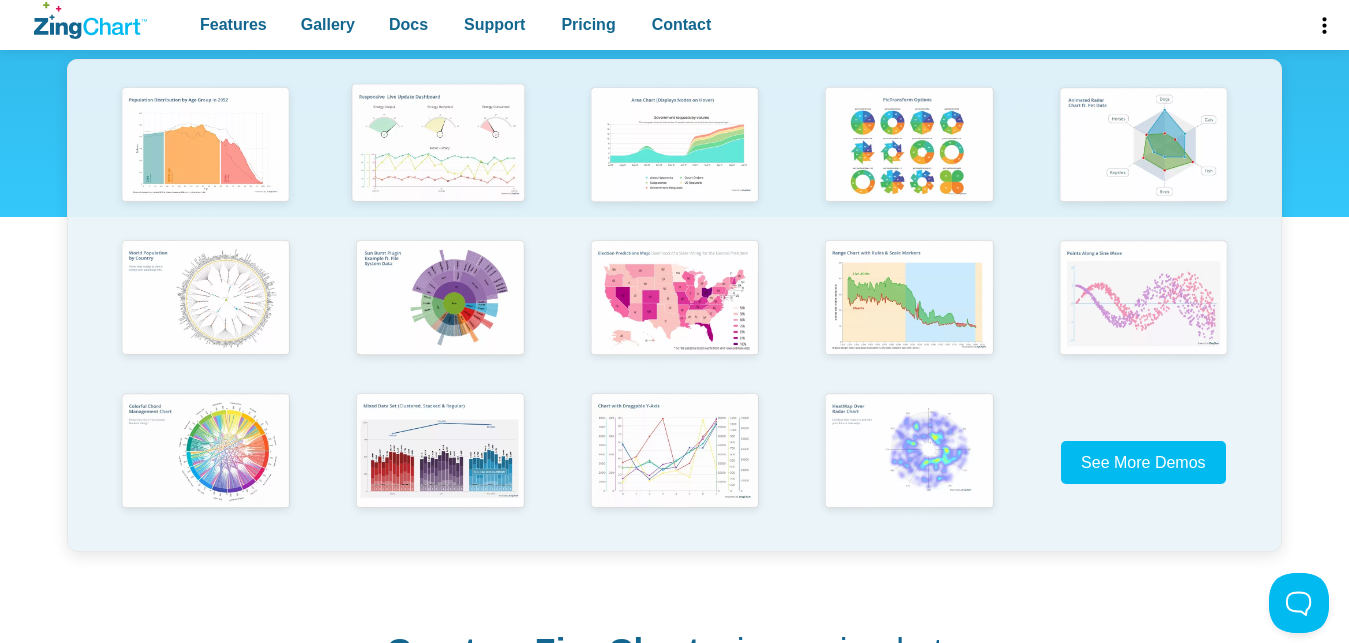 click at bounding box center [437, 145] 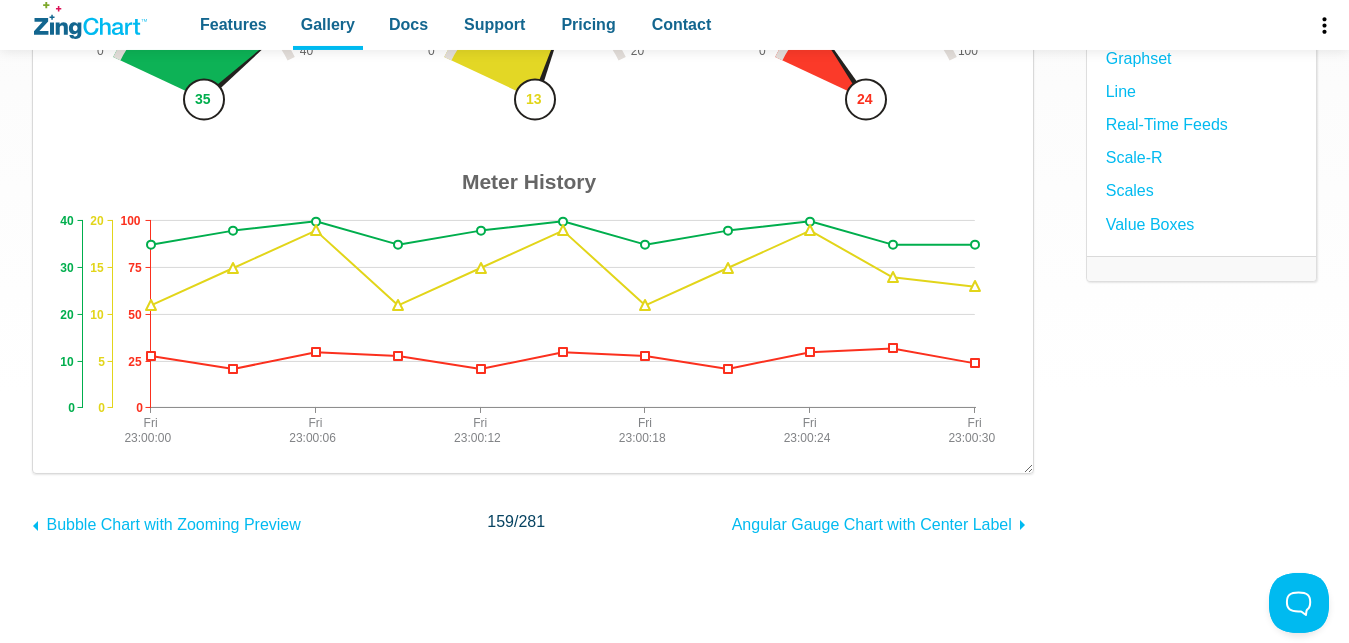 scroll, scrollTop: 102, scrollLeft: 0, axis: vertical 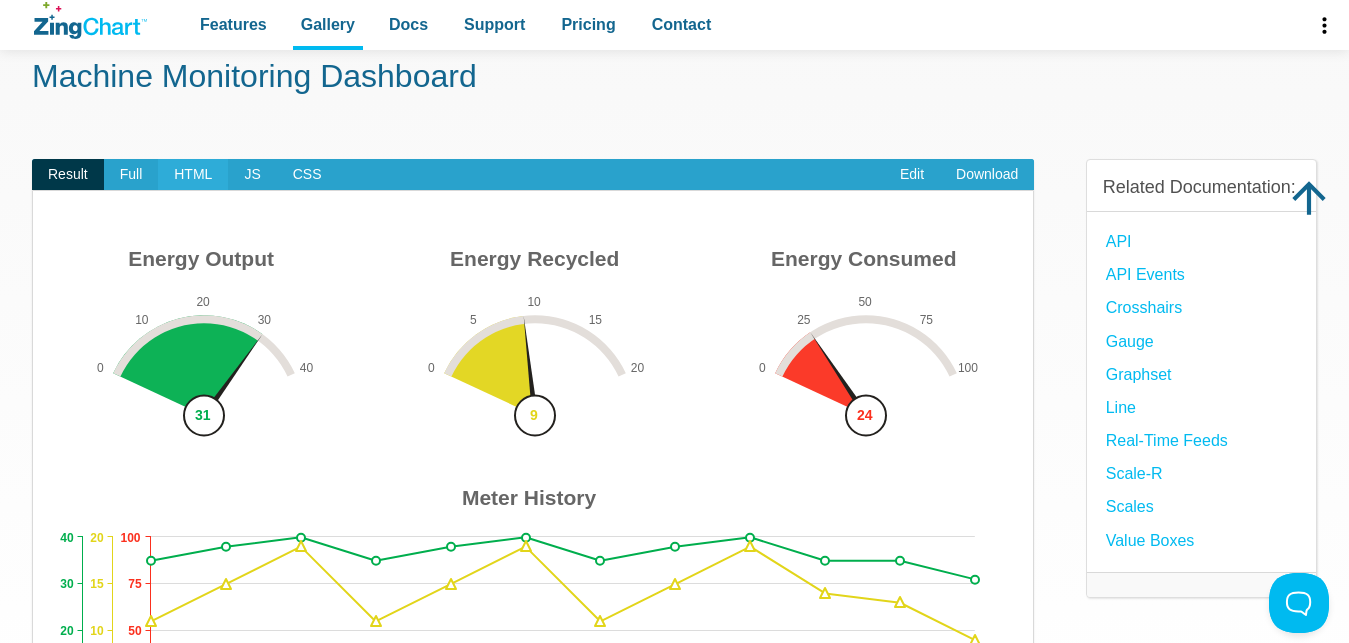 click on "HTML" at bounding box center [193, 175] 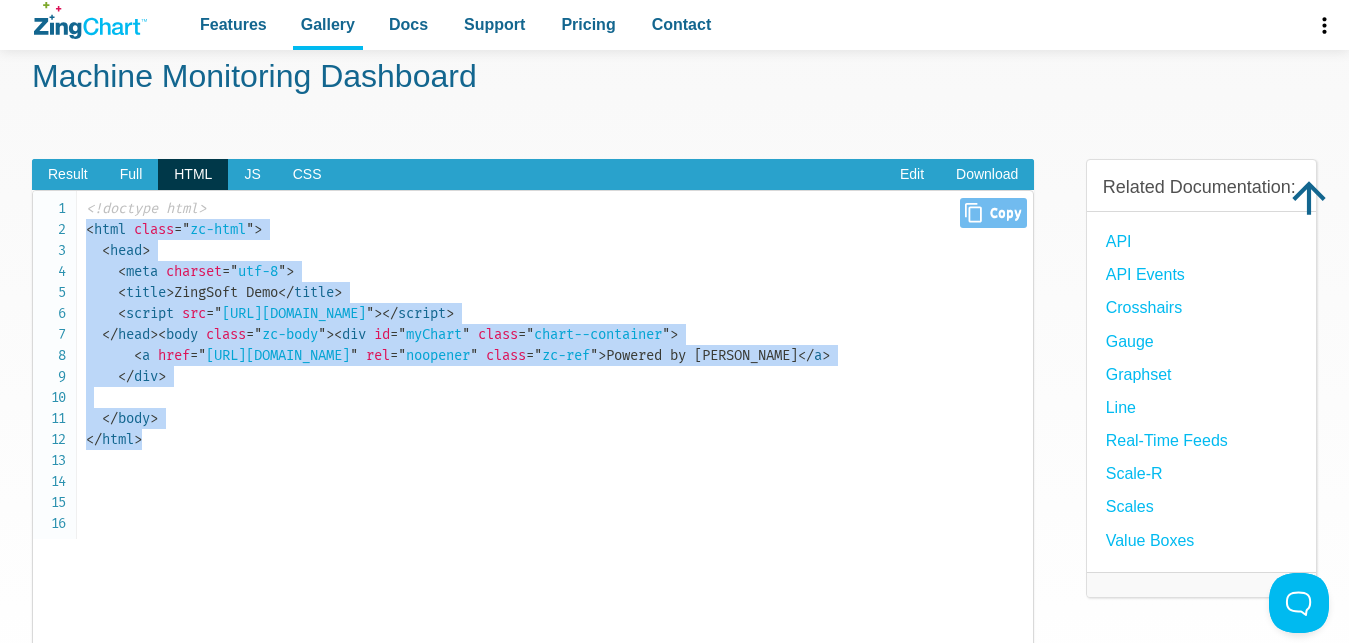 drag, startPoint x: 86, startPoint y: 233, endPoint x: 360, endPoint y: 533, distance: 406.29547 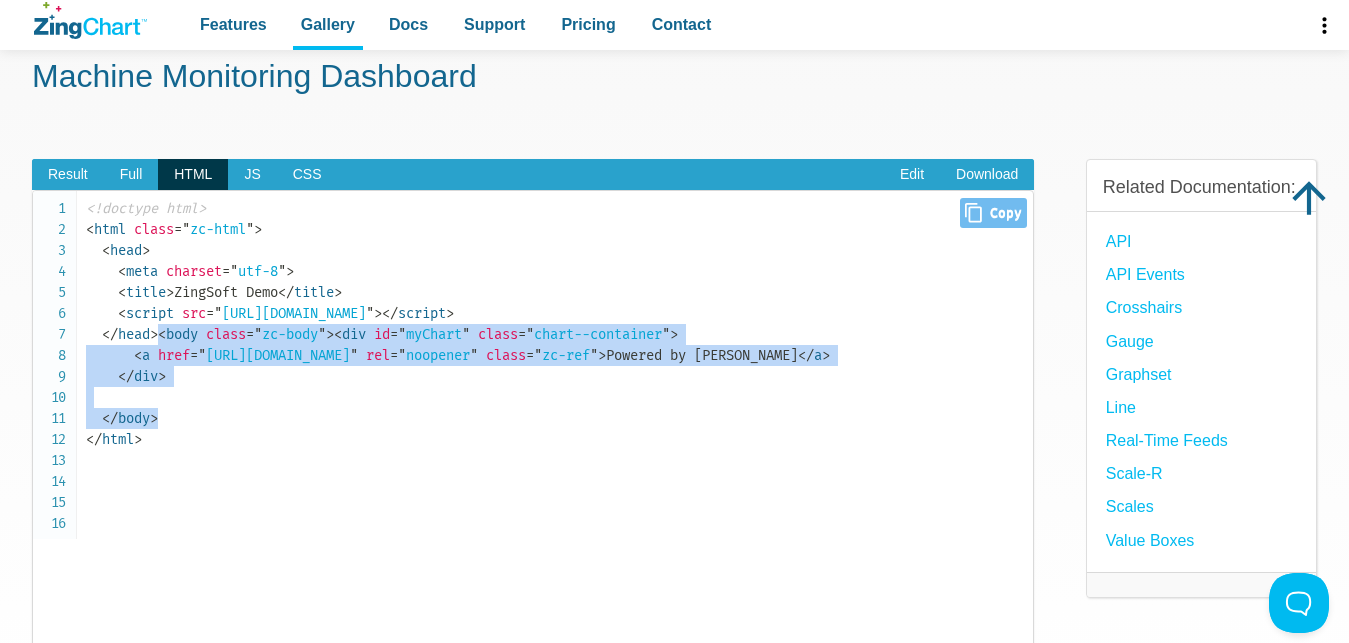 drag, startPoint x: 103, startPoint y: 373, endPoint x: 326, endPoint y: 500, distance: 256.62814 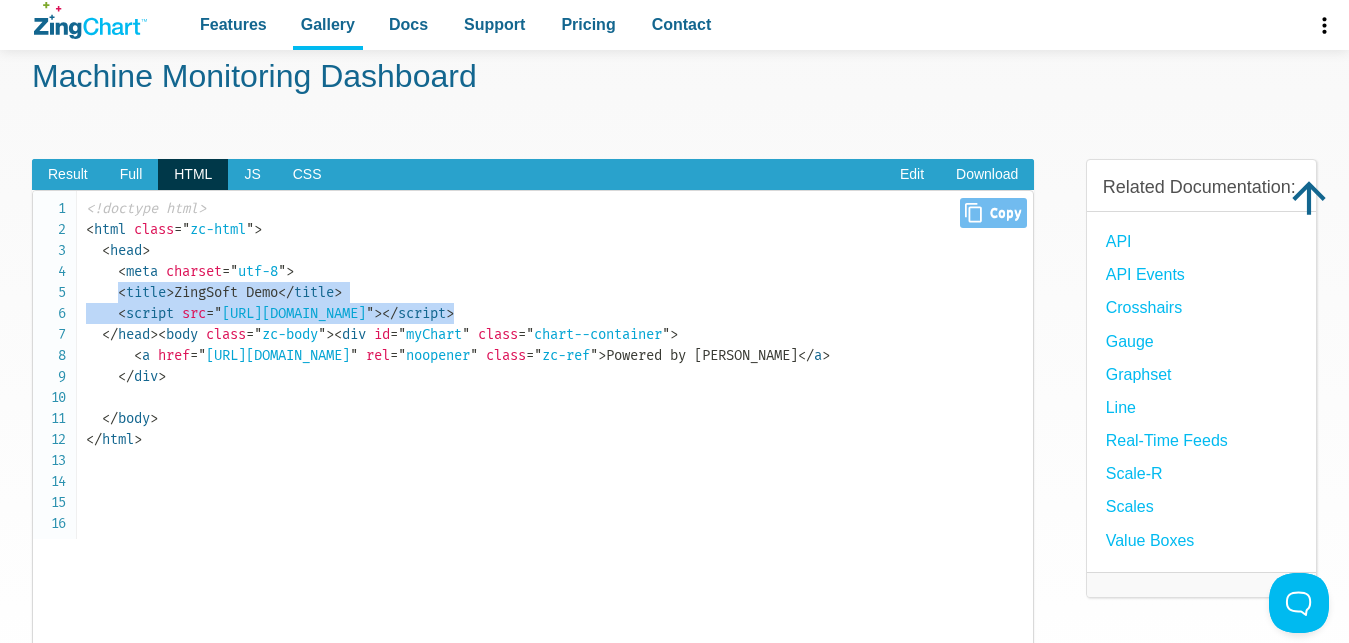 drag, startPoint x: 121, startPoint y: 292, endPoint x: 752, endPoint y: 315, distance: 631.419 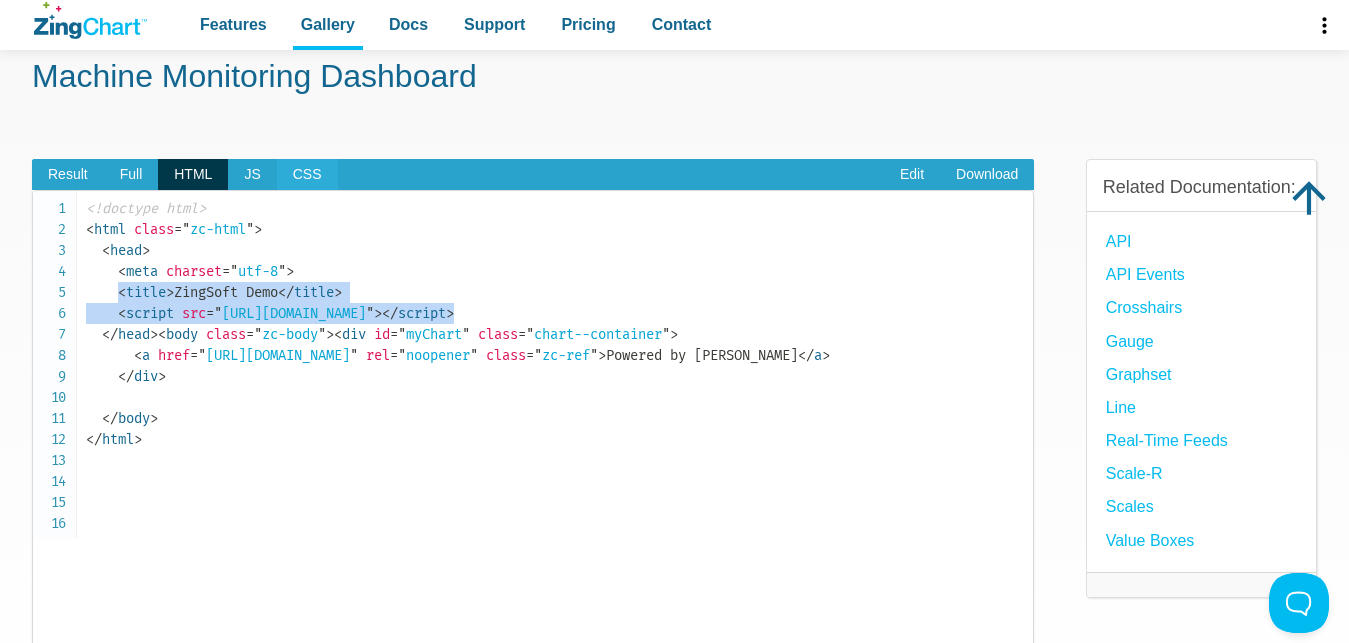 click on "CSS" at bounding box center [307, 175] 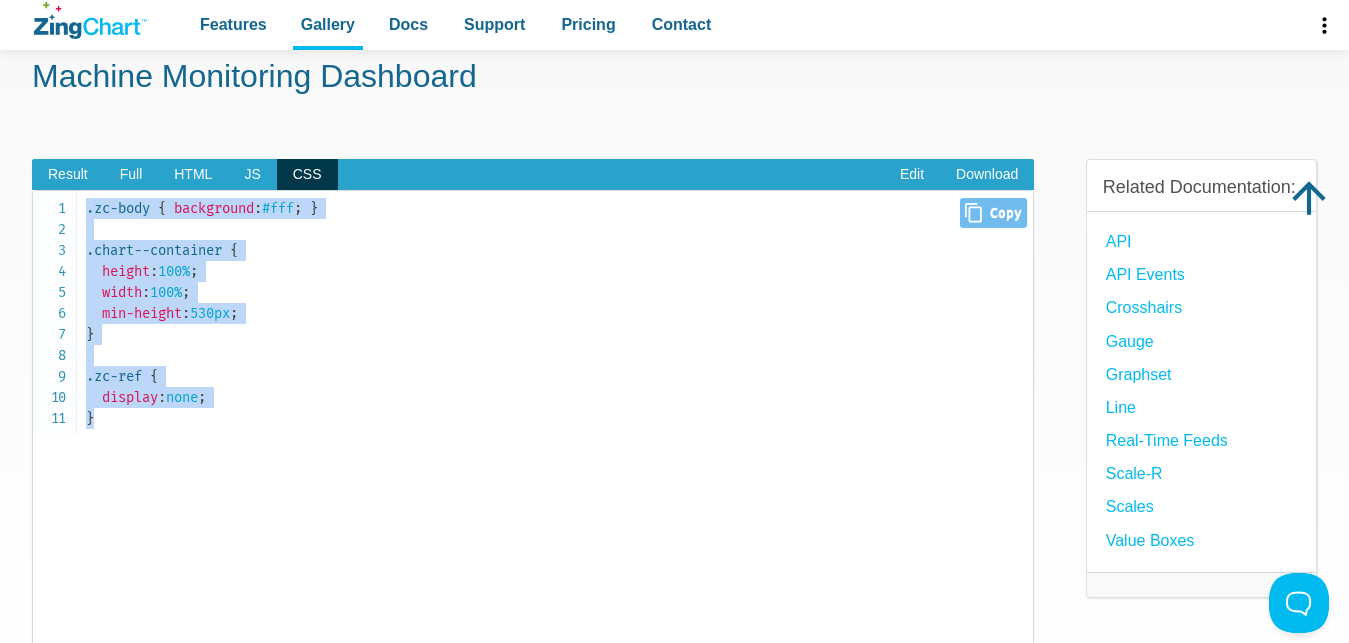 drag, startPoint x: 88, startPoint y: 208, endPoint x: 383, endPoint y: 413, distance: 359.2353 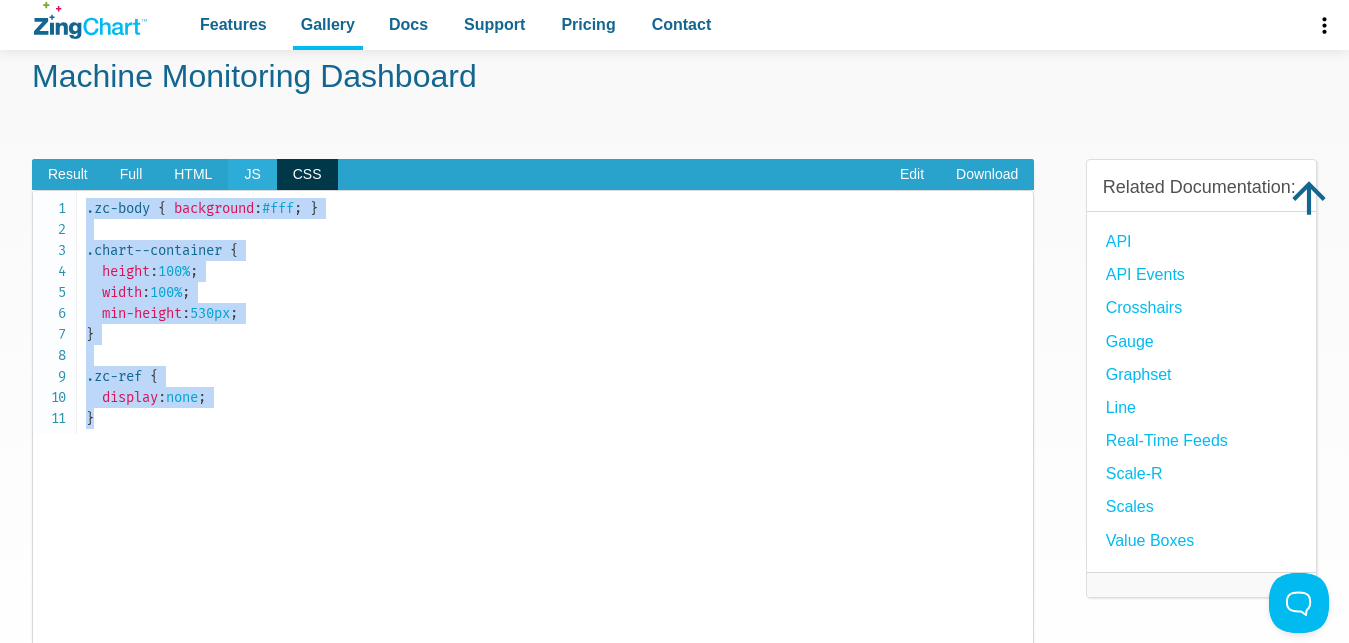 click on "JS" at bounding box center (252, 175) 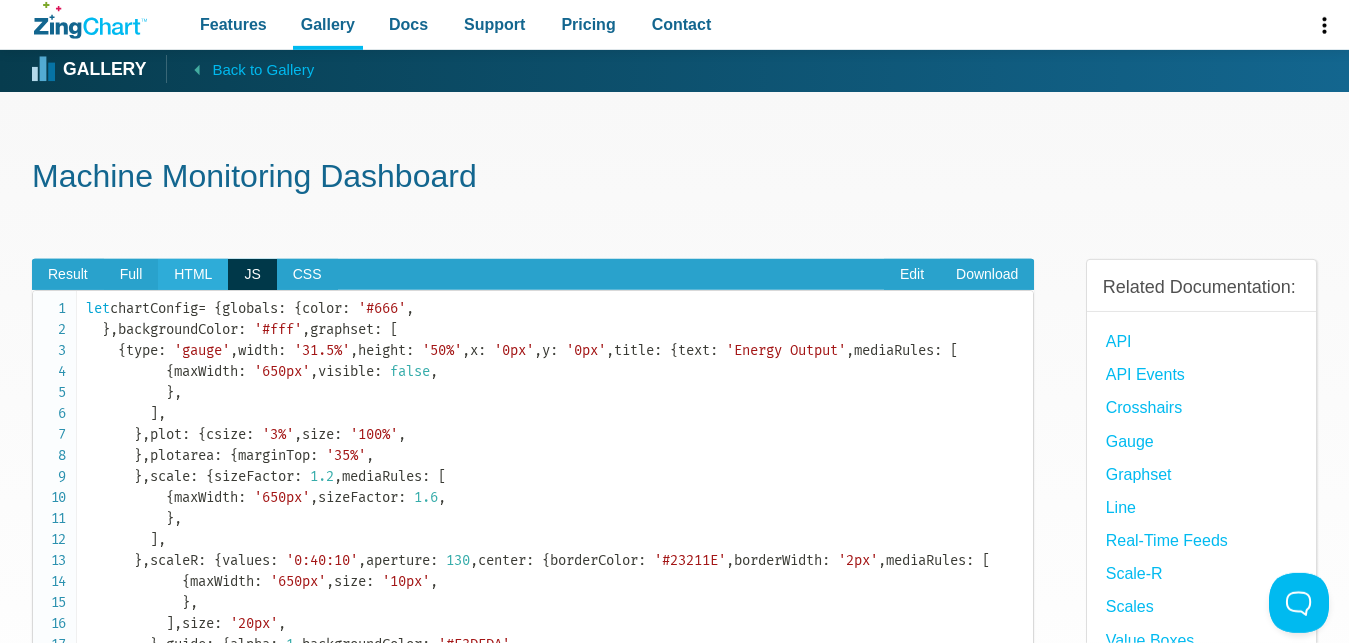 scroll, scrollTop: 0, scrollLeft: 0, axis: both 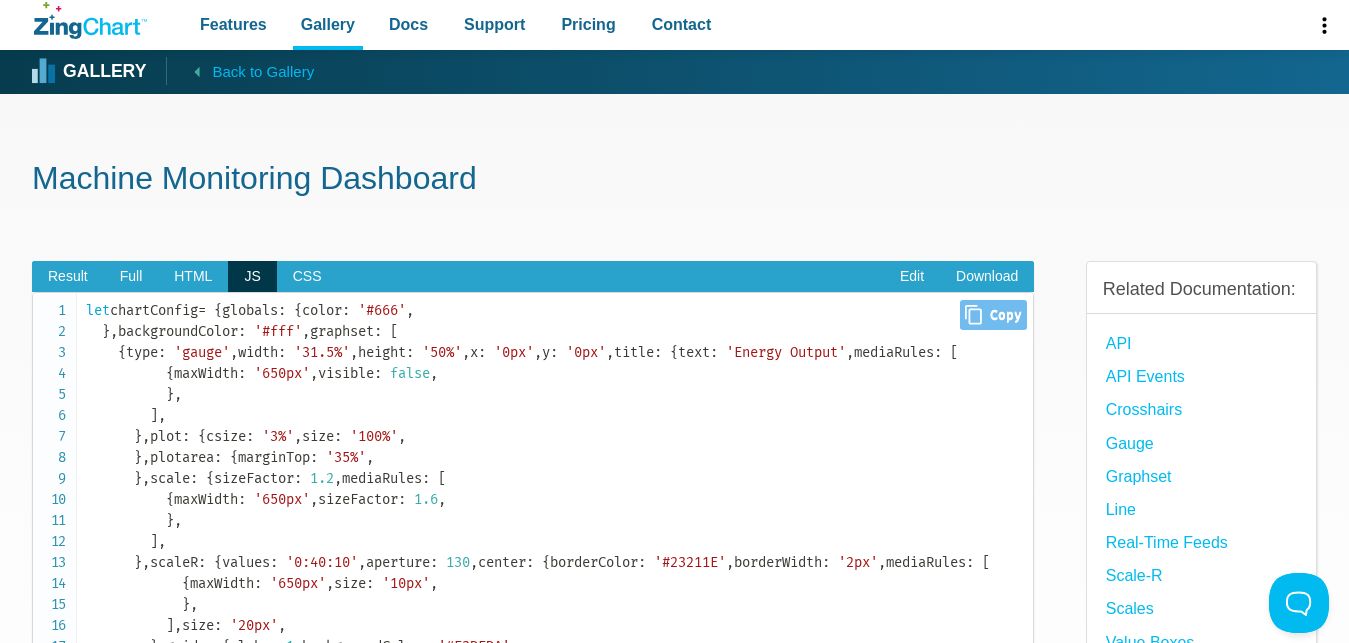 click on "let" at bounding box center [98, 310] 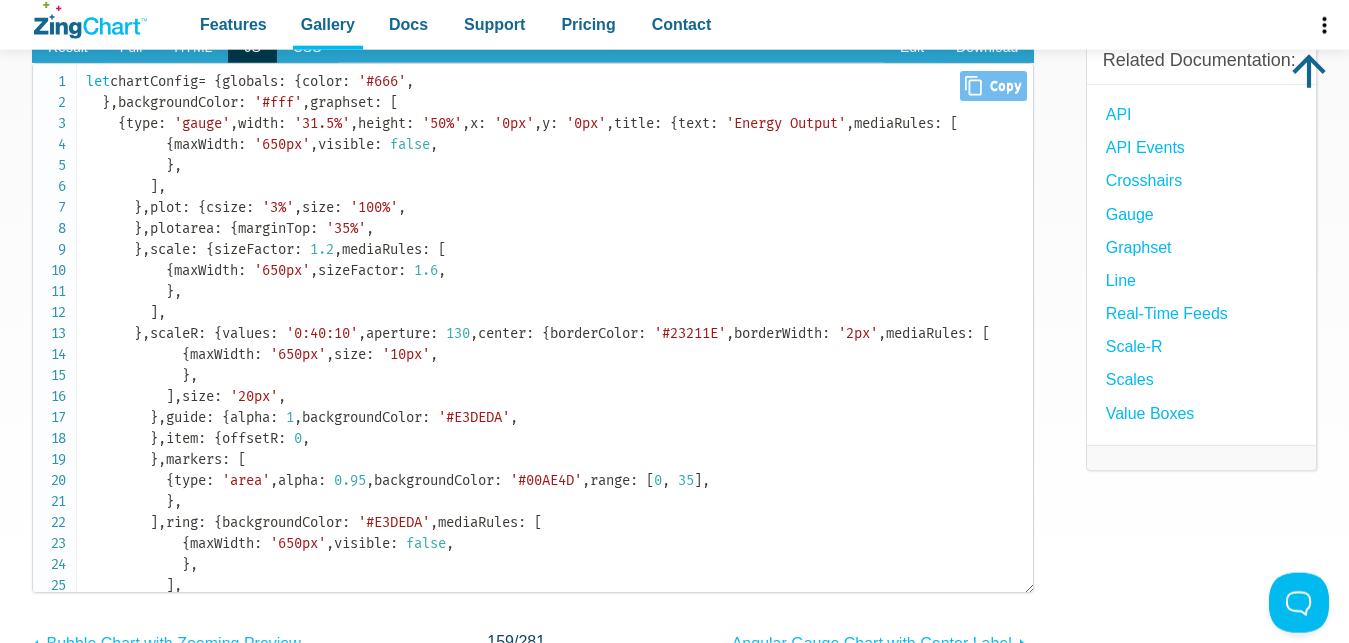scroll, scrollTop: 204, scrollLeft: 0, axis: vertical 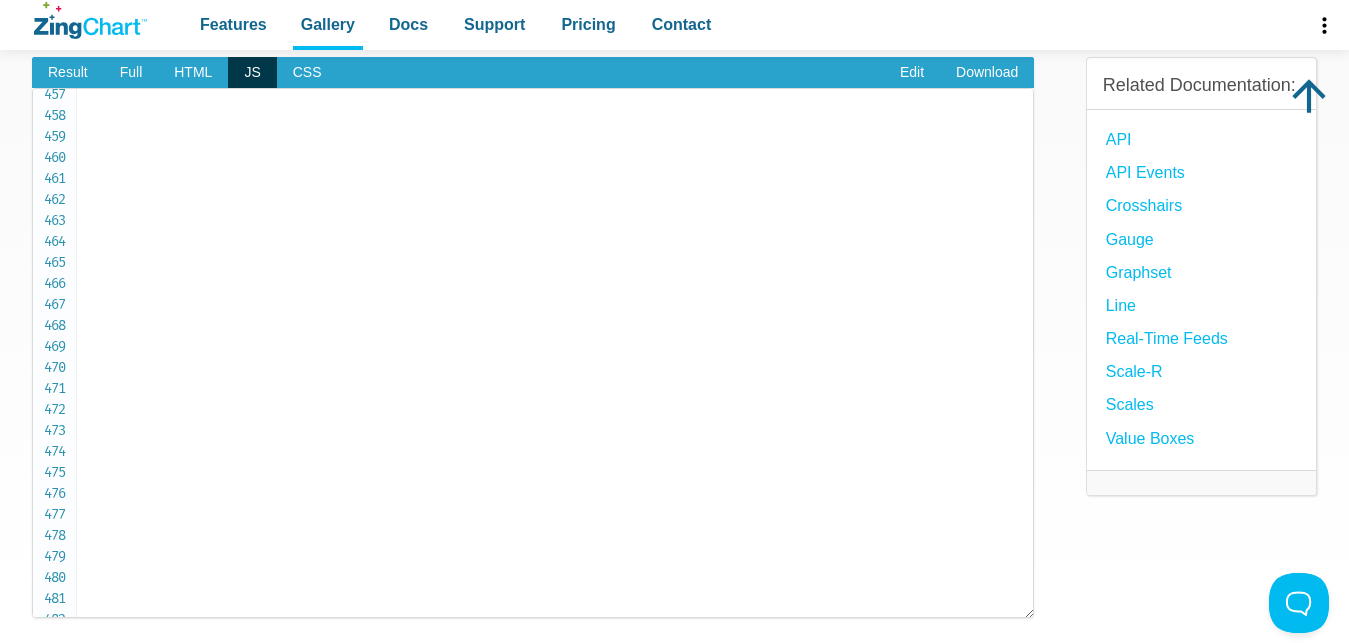 drag, startPoint x: 87, startPoint y: 106, endPoint x: 700, endPoint y: 560, distance: 762.81384 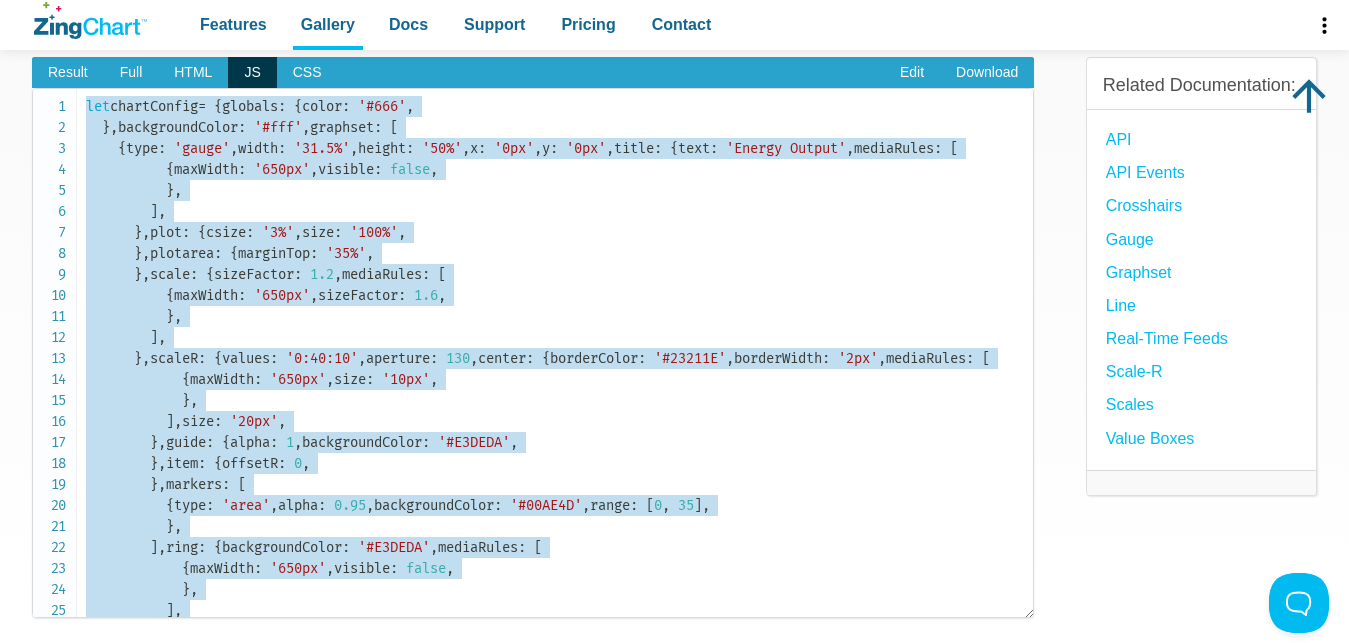 scroll, scrollTop: 204, scrollLeft: 0, axis: vertical 